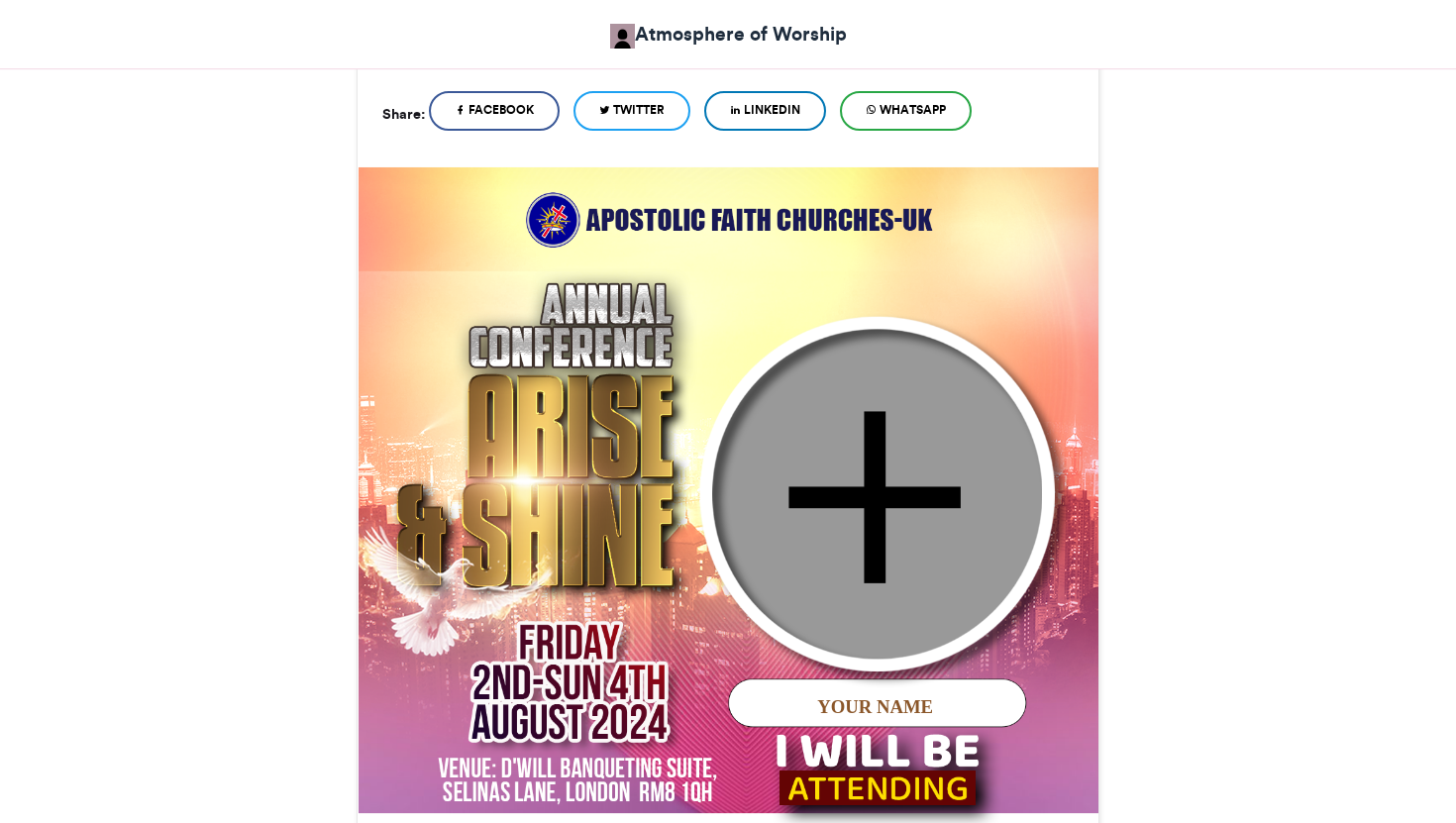 scroll, scrollTop: 649, scrollLeft: 0, axis: vertical 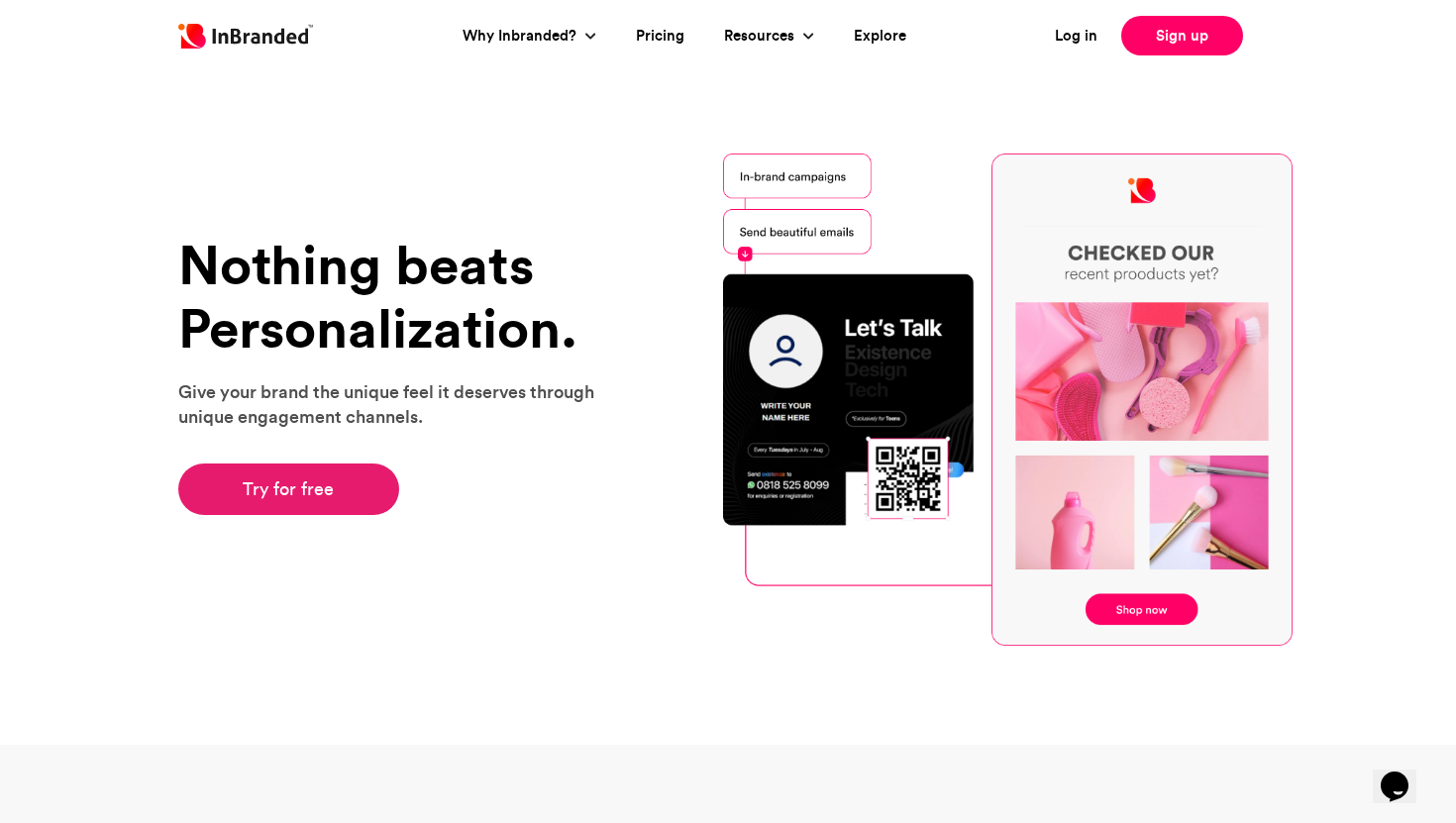 click on "Try for free" at bounding box center [288, 489] 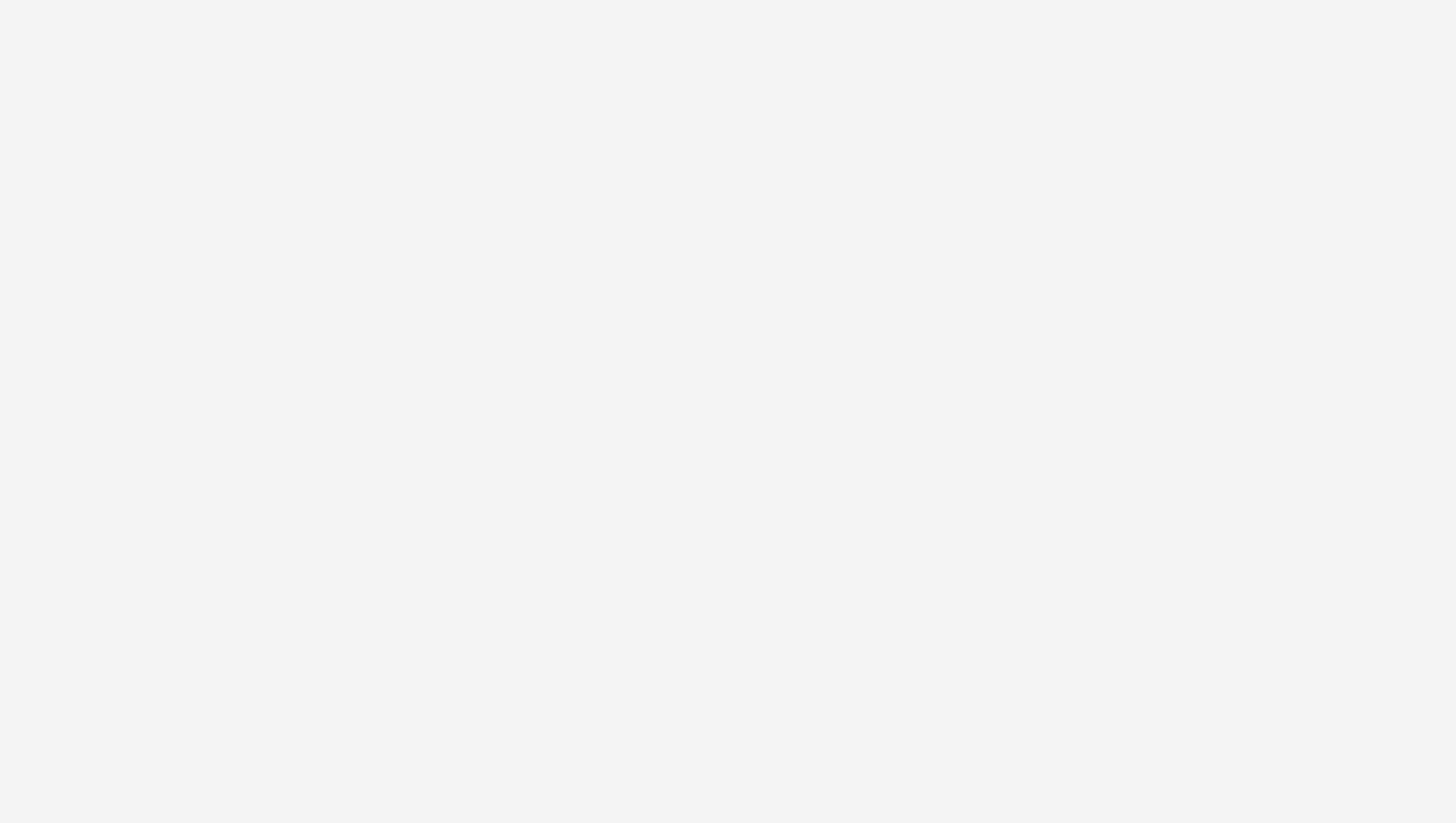 scroll, scrollTop: 0, scrollLeft: 0, axis: both 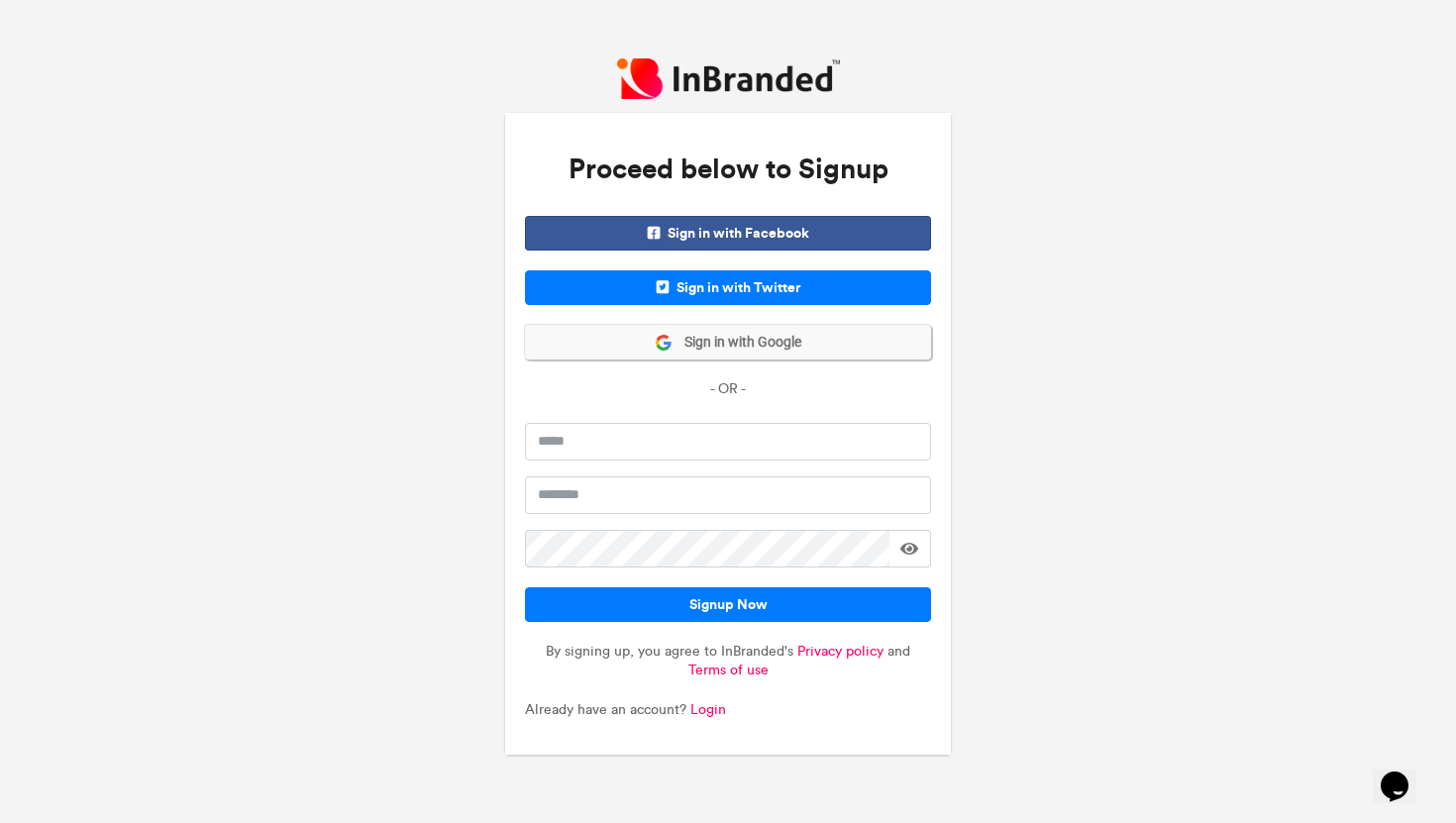 click on "Sign in with Google" at bounding box center [737, 343] 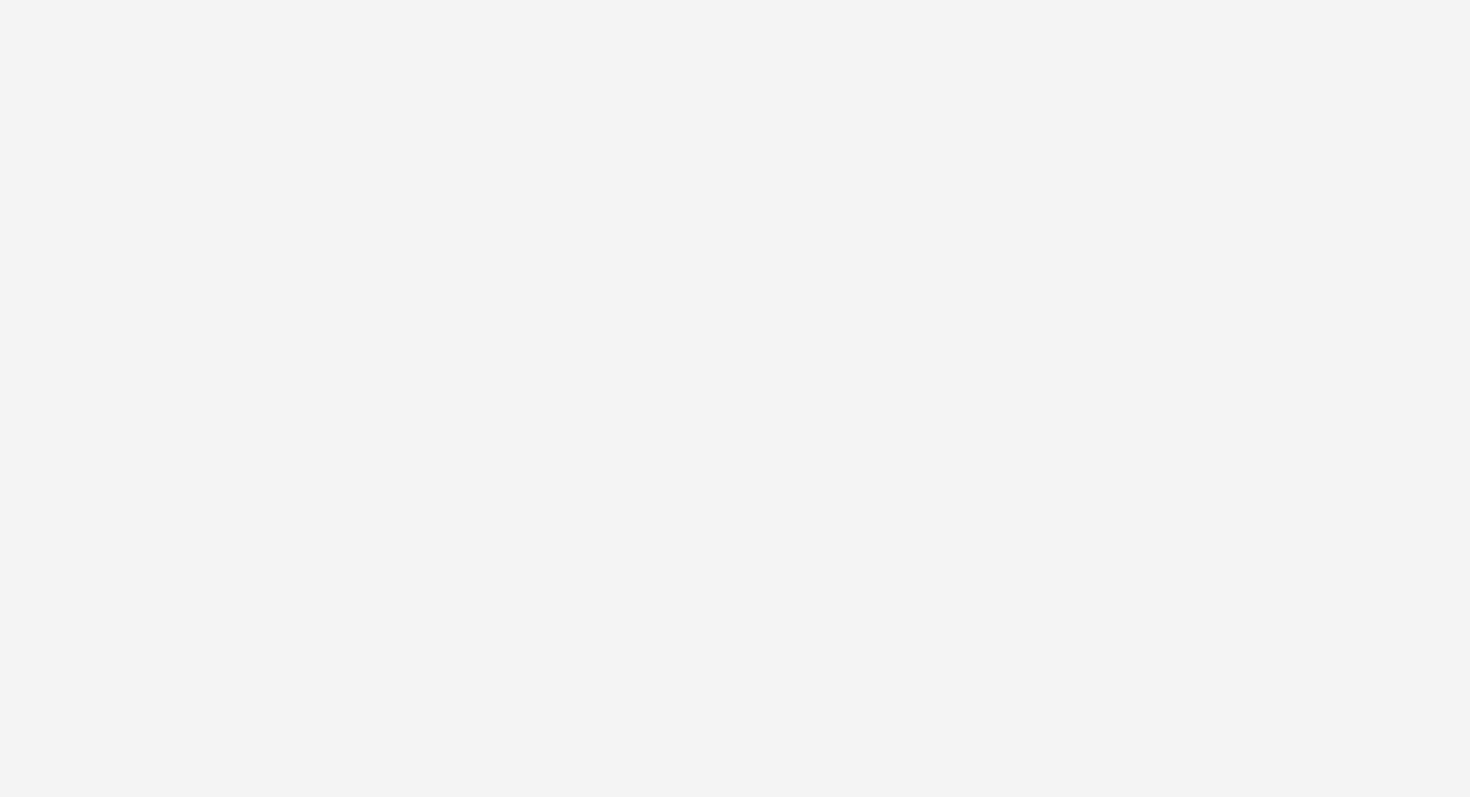scroll, scrollTop: 0, scrollLeft: 0, axis: both 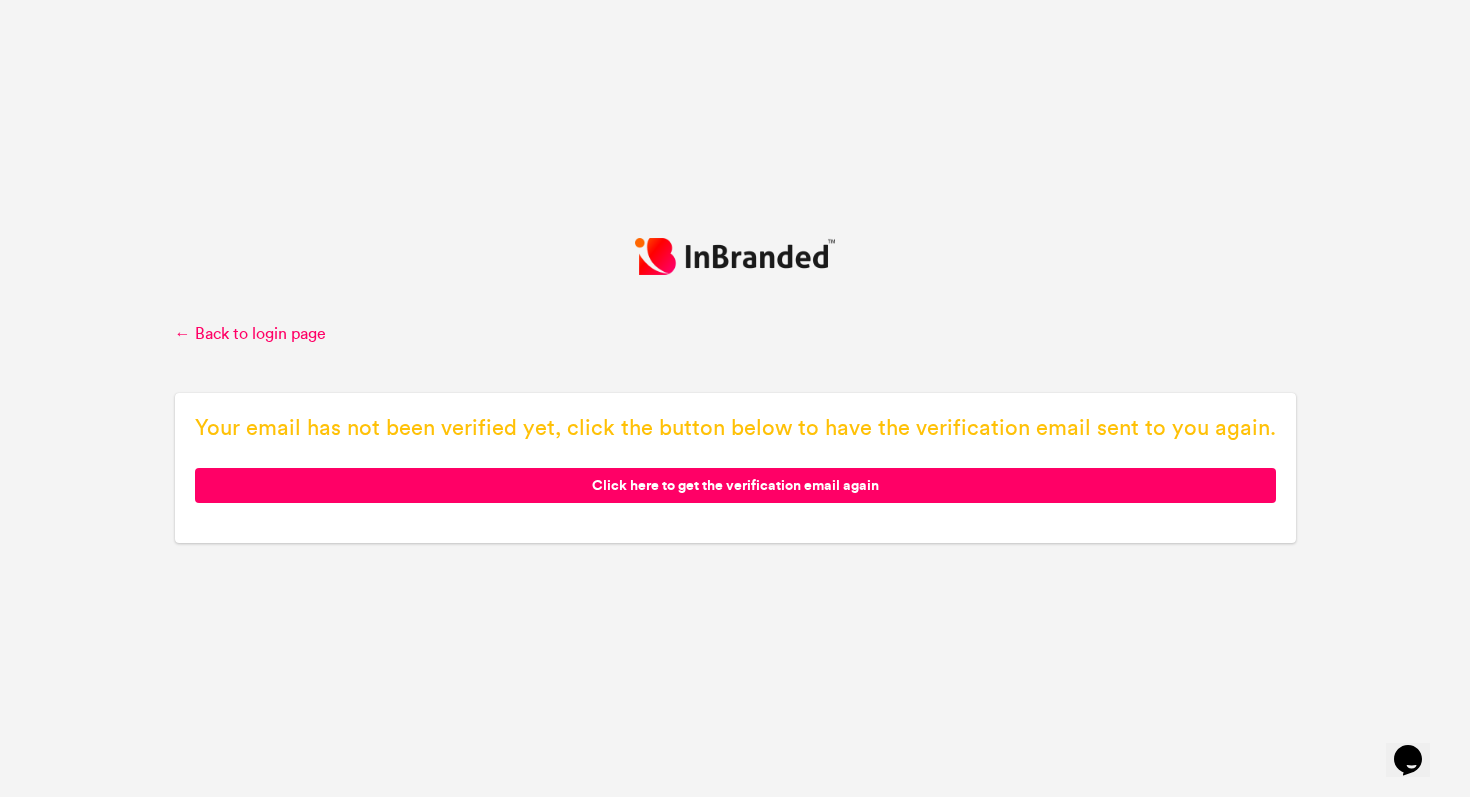 click on "Click here to get the verification email again" 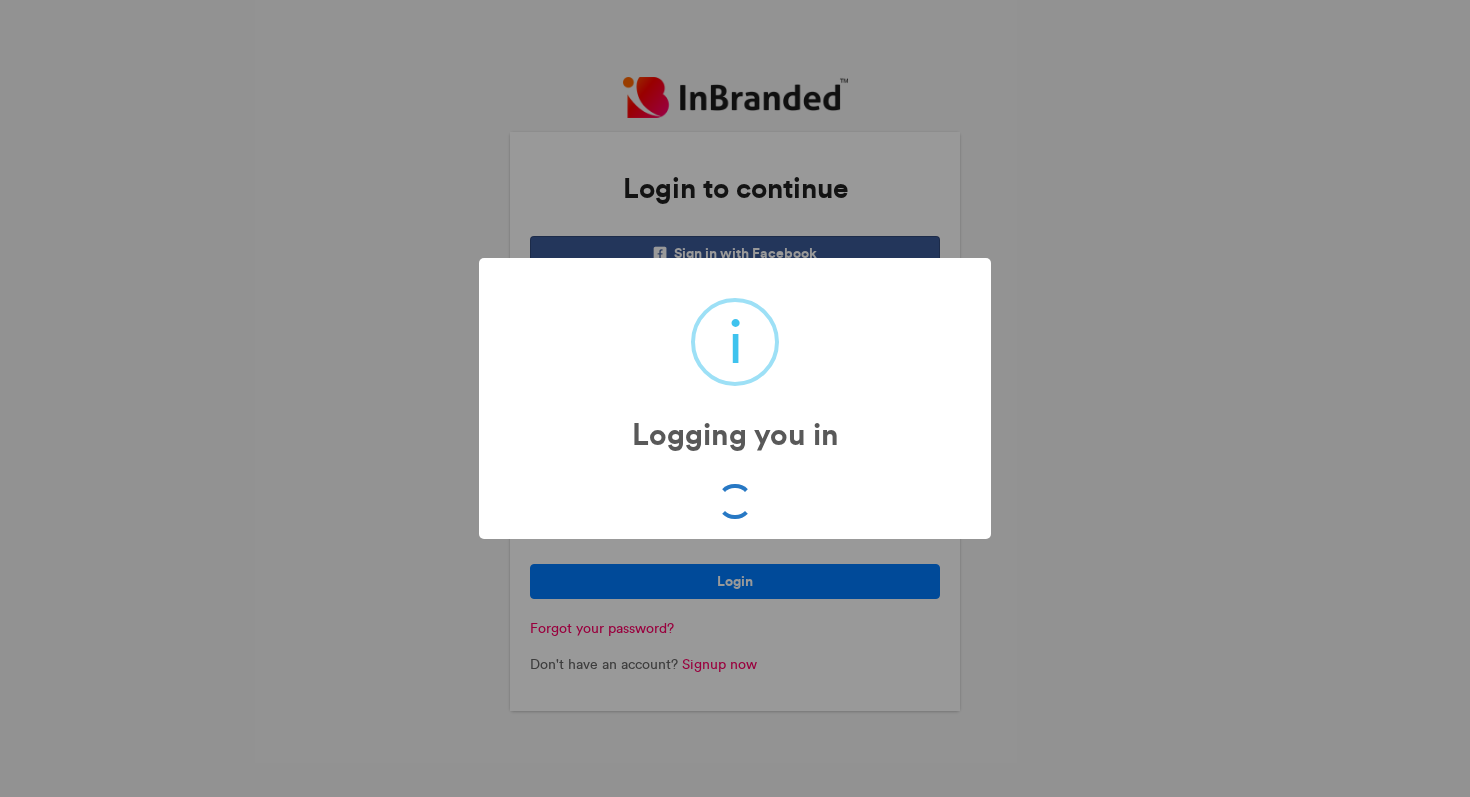 scroll, scrollTop: 0, scrollLeft: 0, axis: both 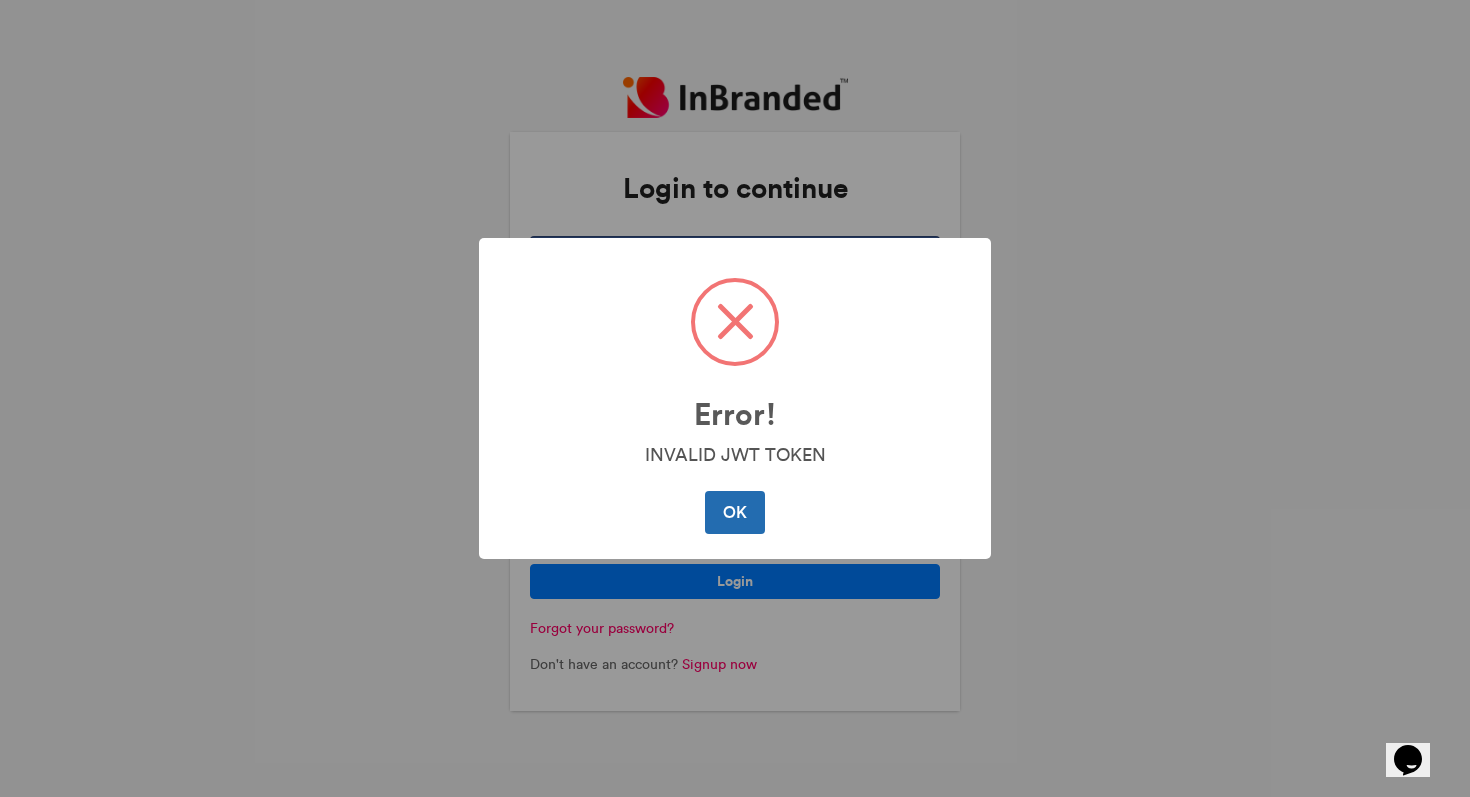 click on "OK" at bounding box center (734, 512) 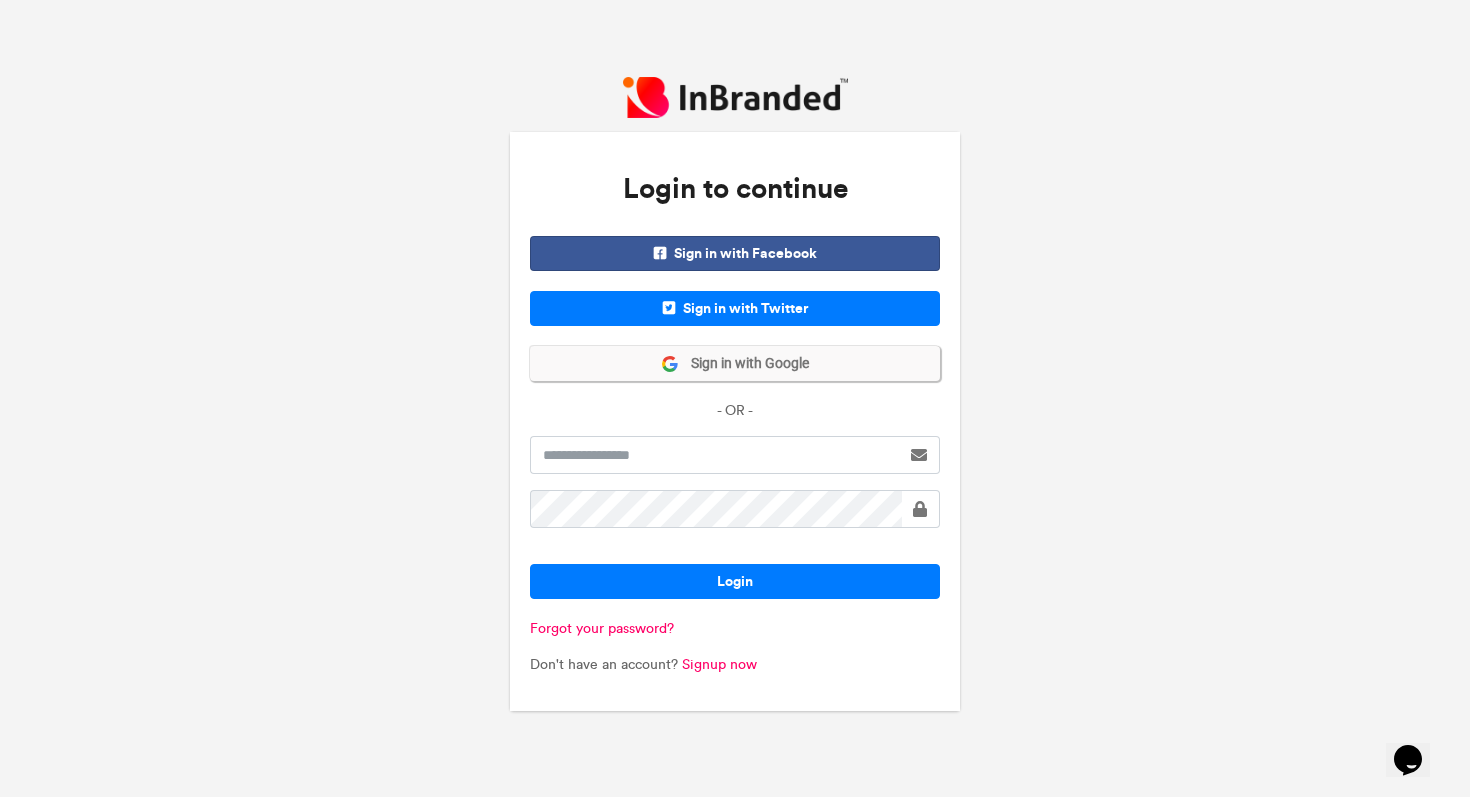 click on "Sign in with Google" at bounding box center (735, 363) 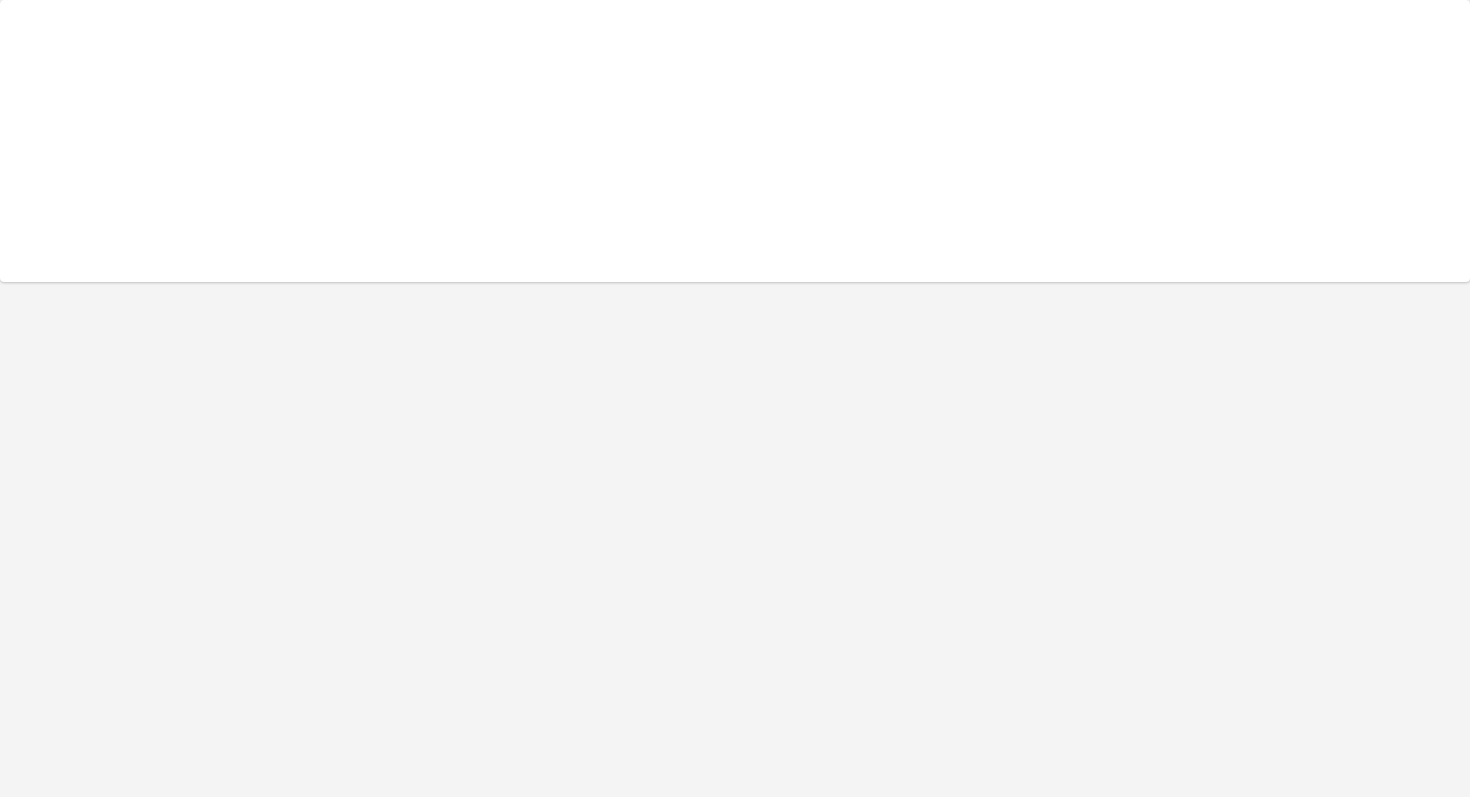 scroll, scrollTop: 0, scrollLeft: 0, axis: both 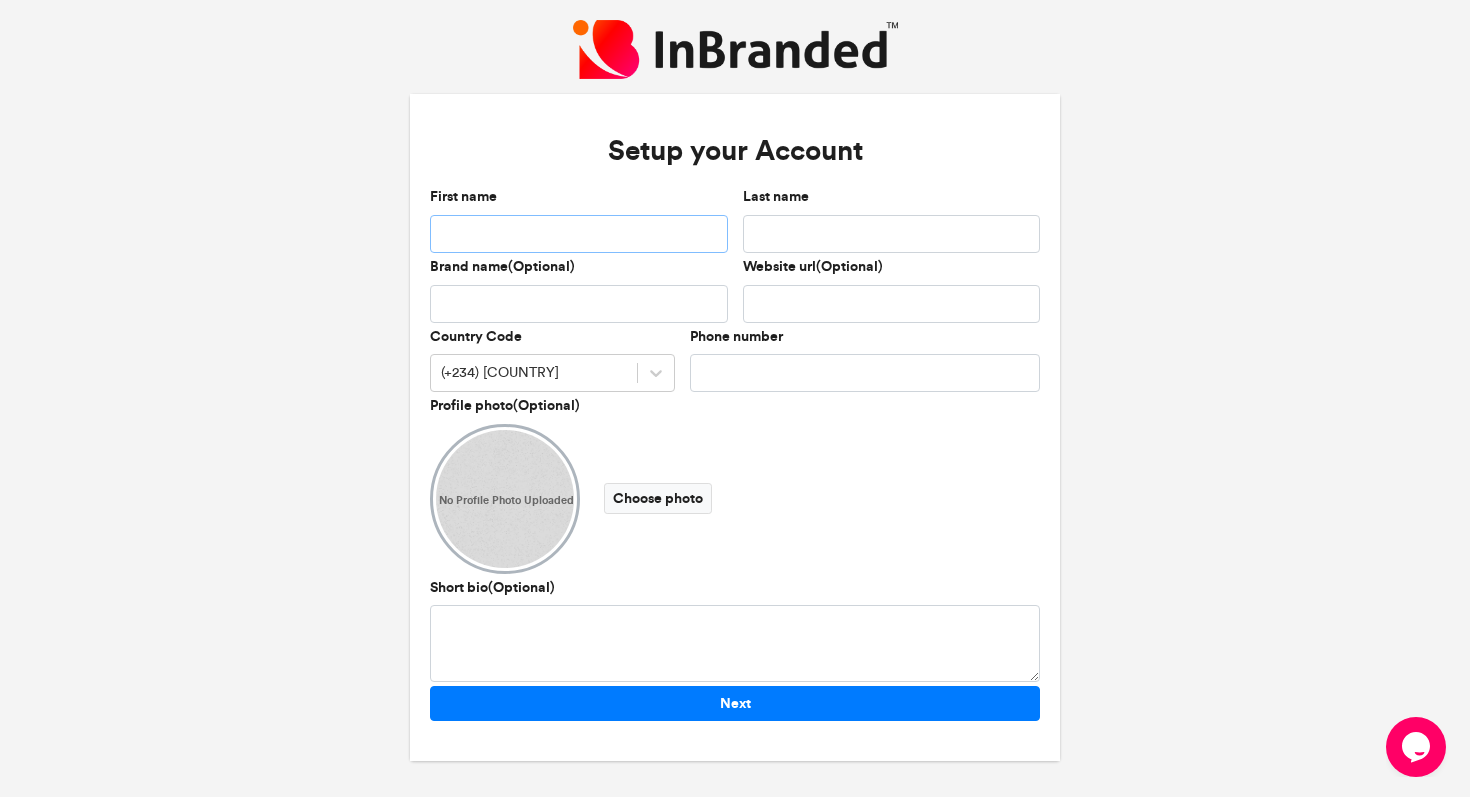 click on "First name" at bounding box center (579, 234) 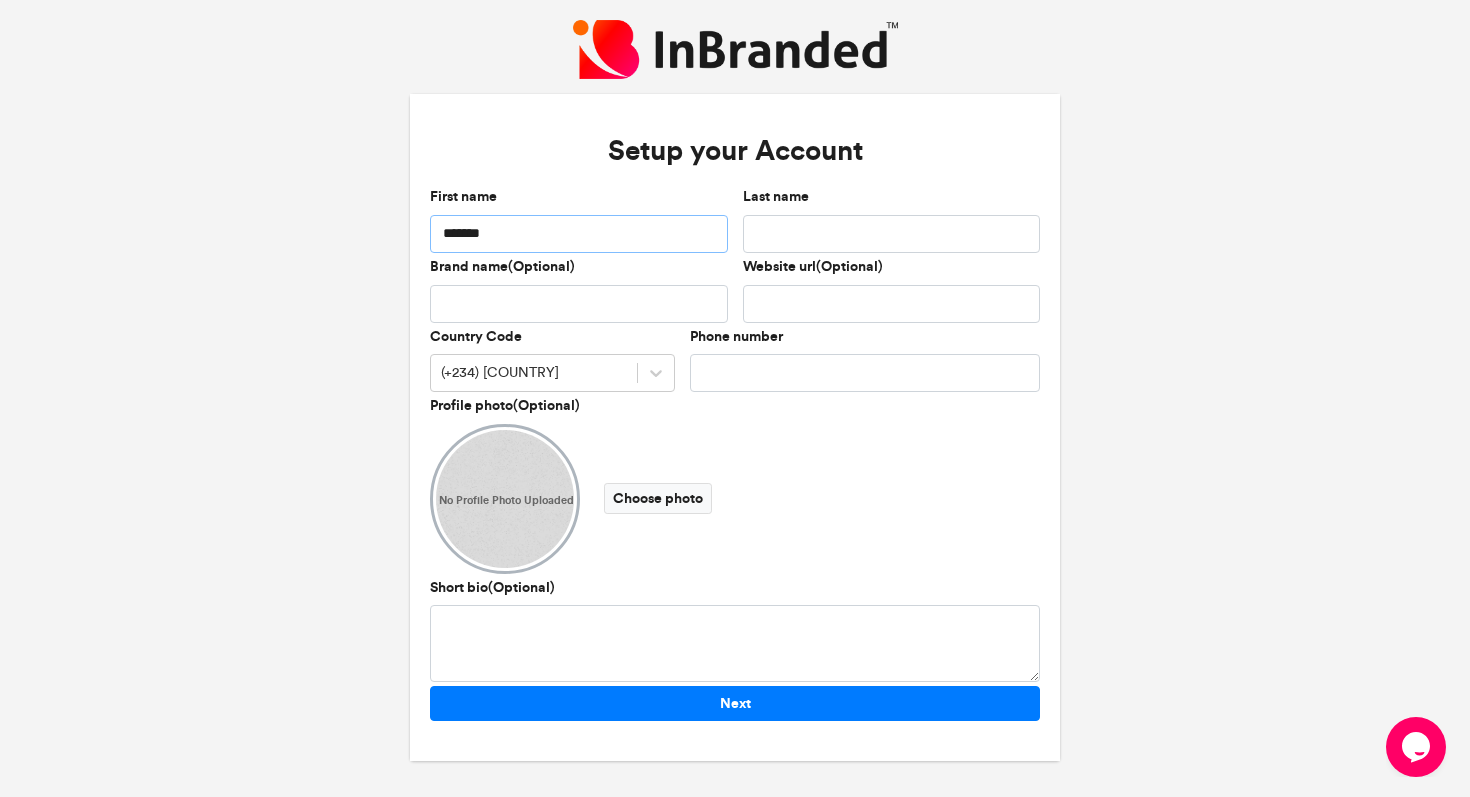 type on "*******" 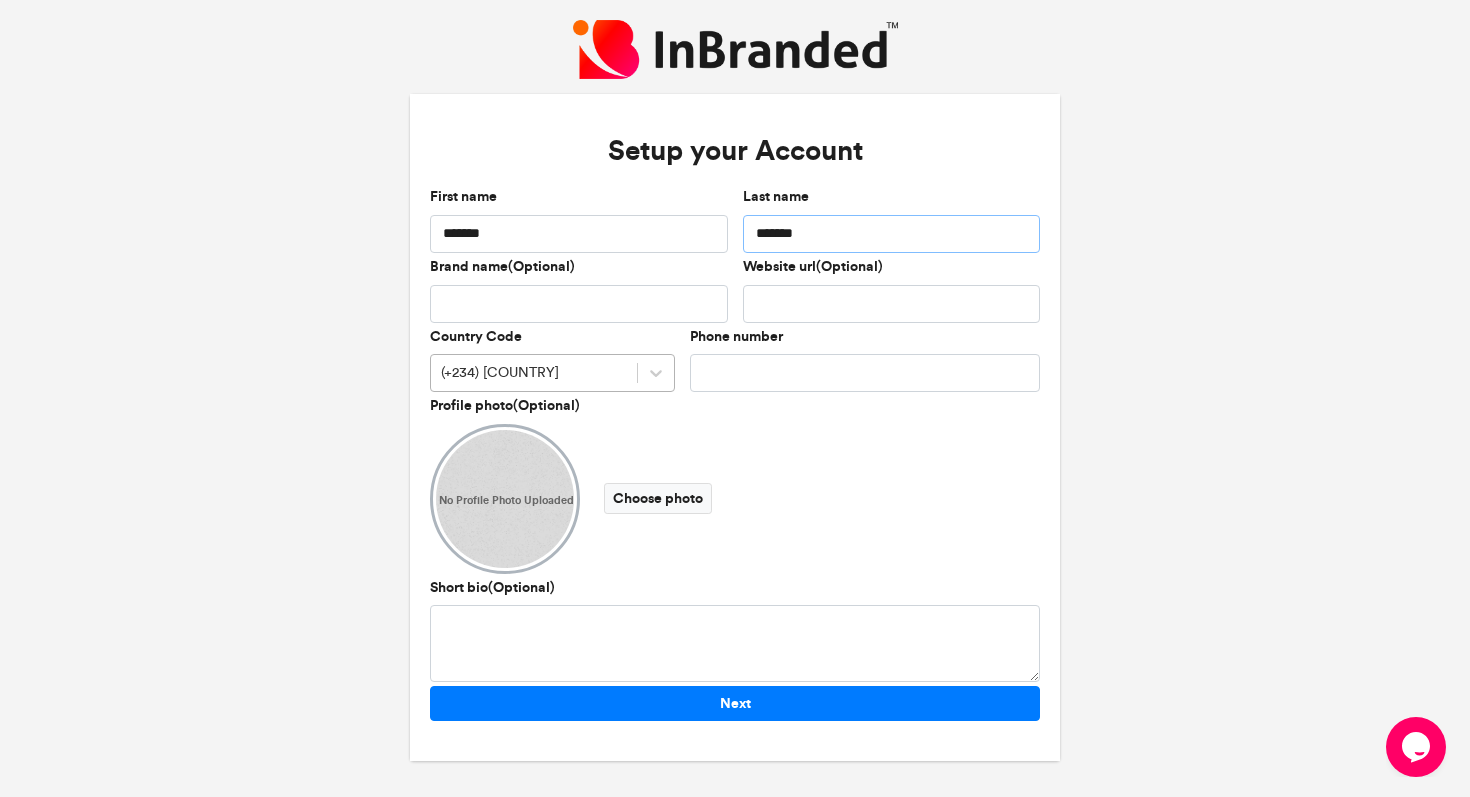 type on "*******" 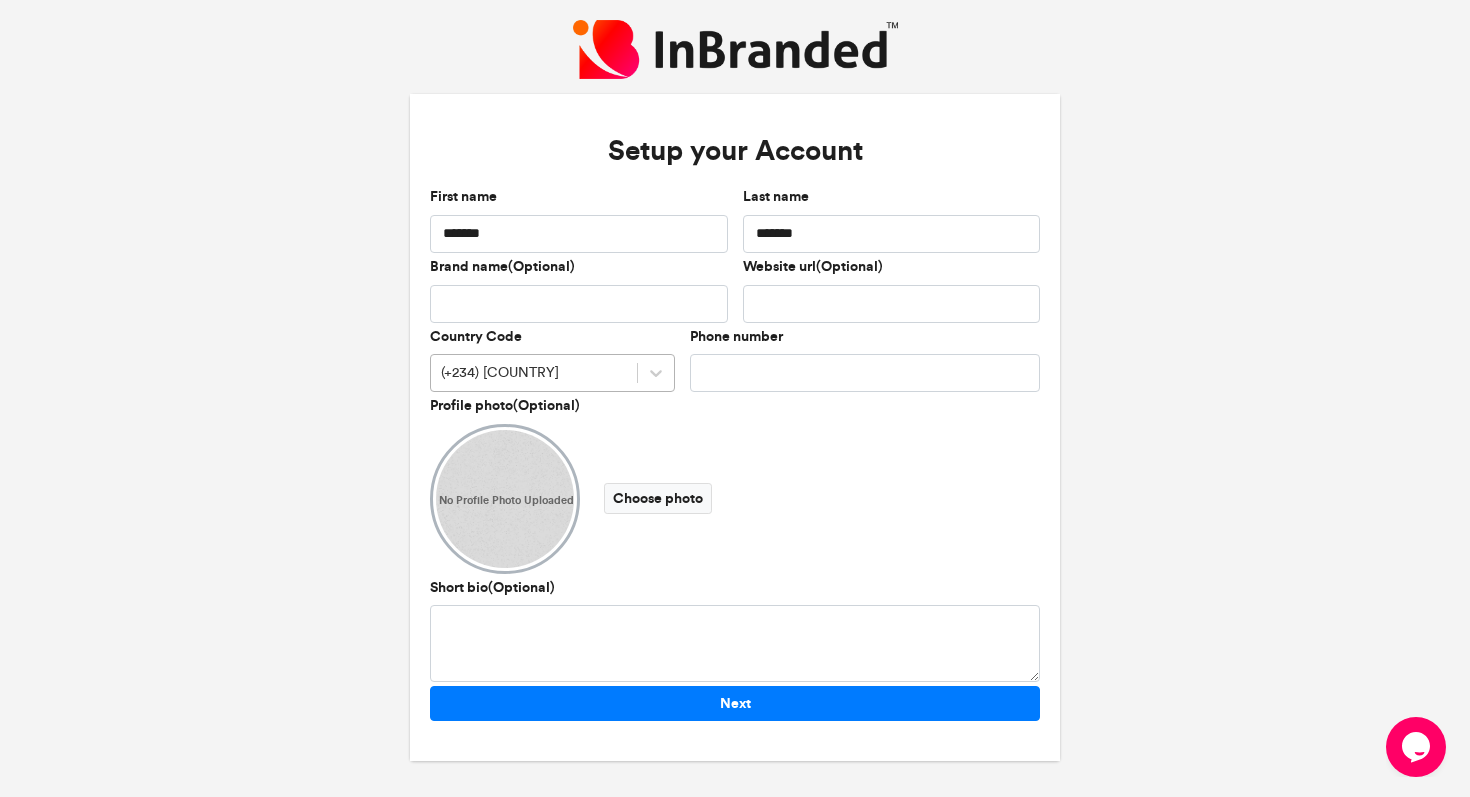 click on "(+234) [COUNTRY]" at bounding box center [500, 373] 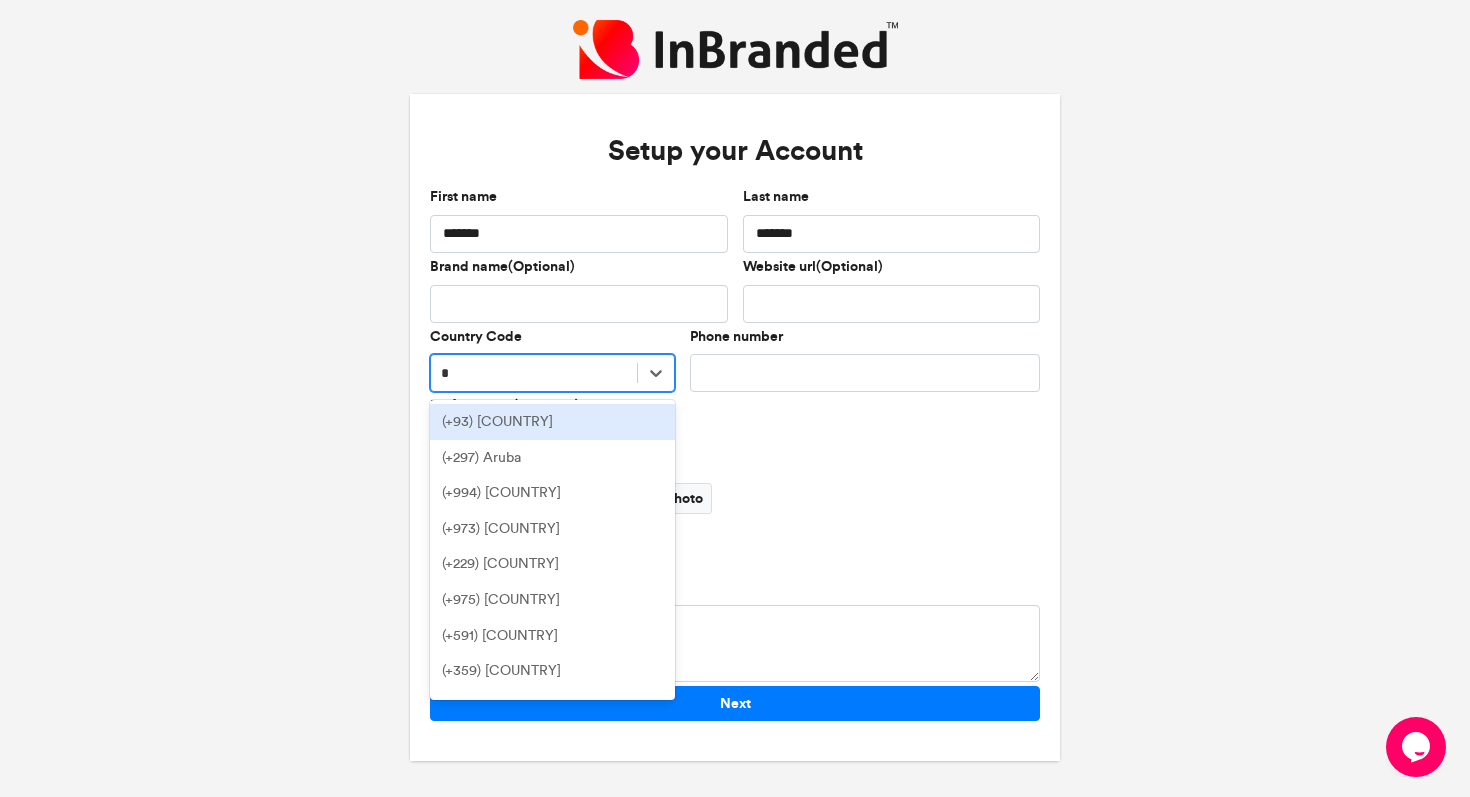 type on "**" 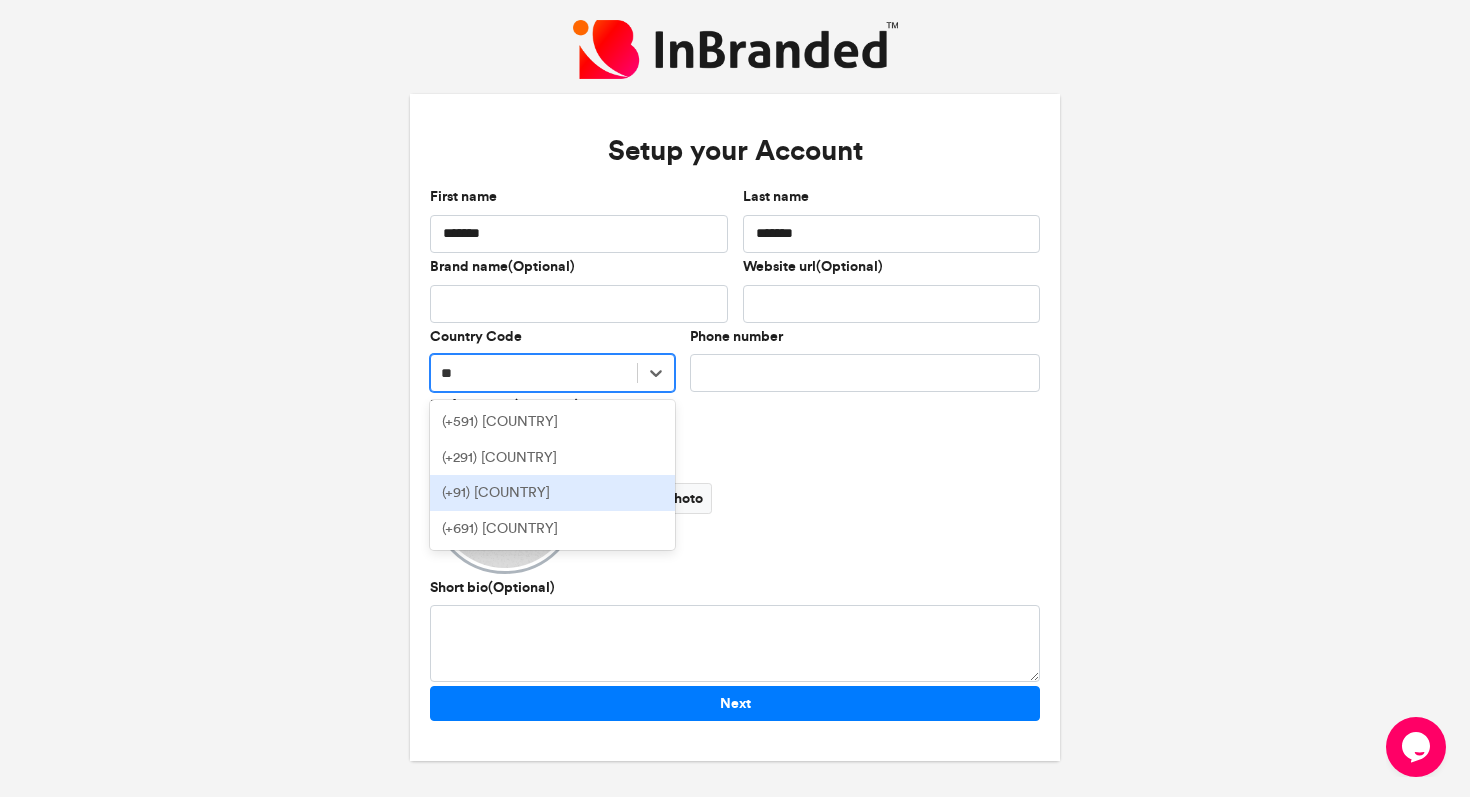 click on "(+91) [COUNTRY]" at bounding box center [552, 493] 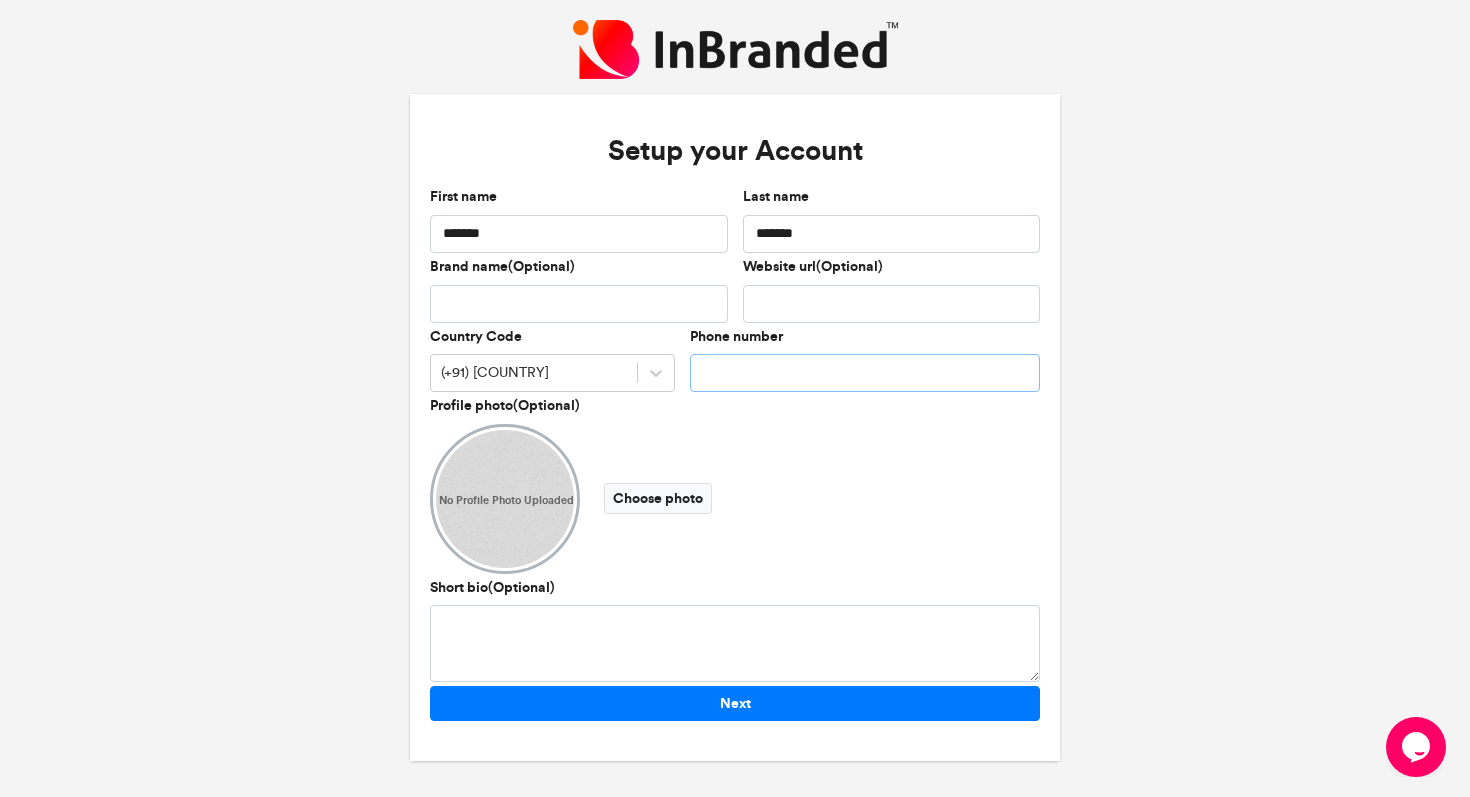 click on "Phone number" at bounding box center (865, 373) 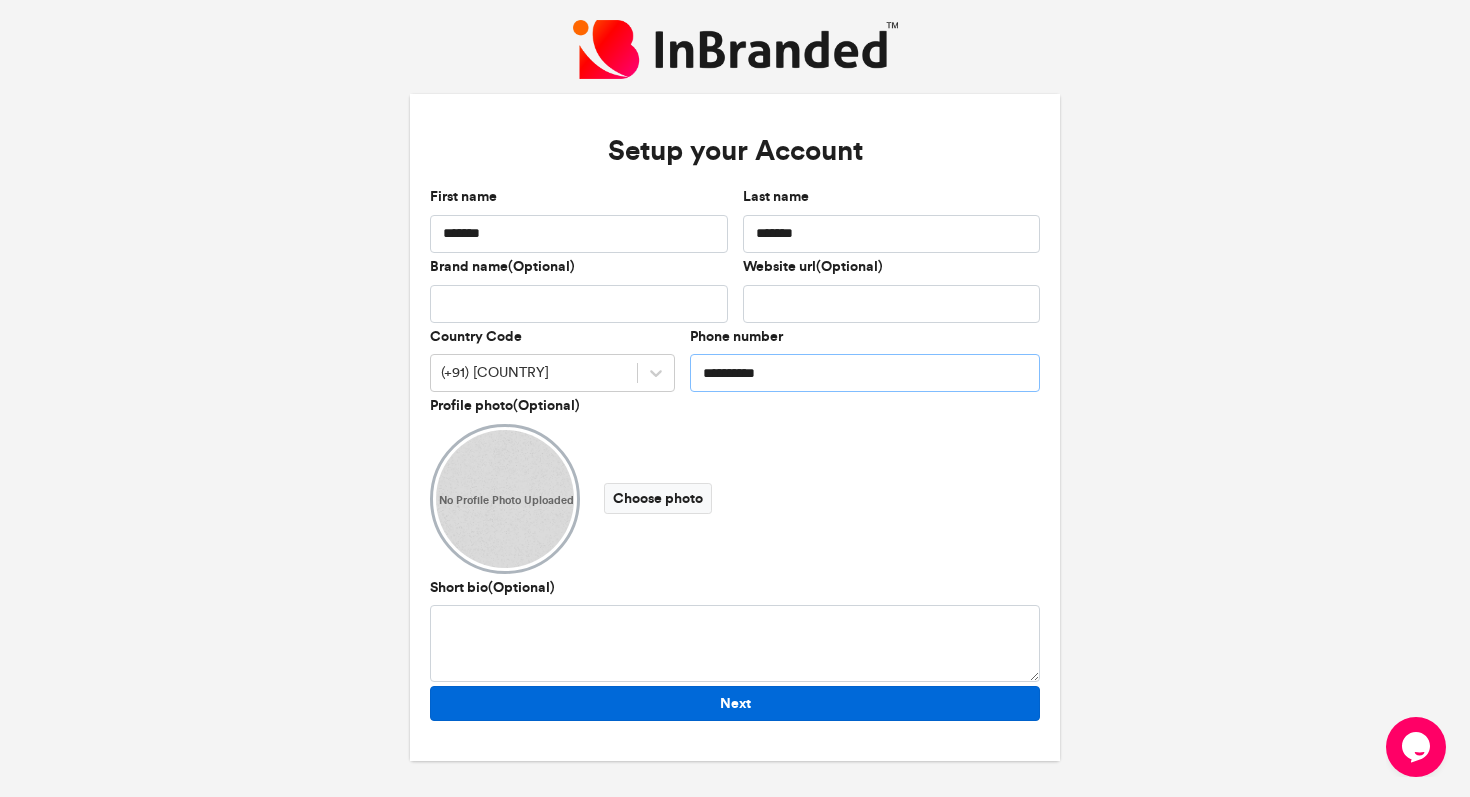 type on "**********" 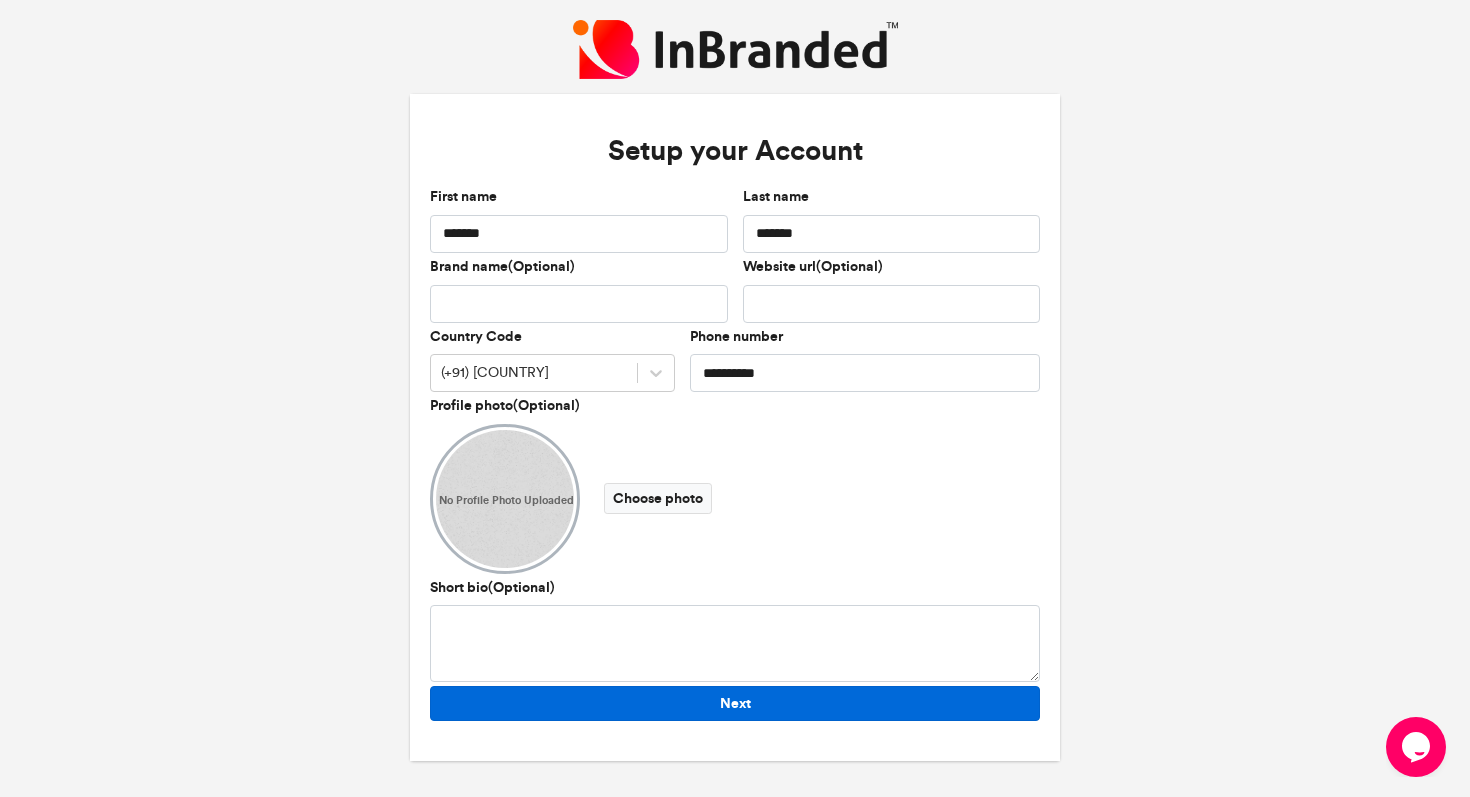 click on "Next" at bounding box center [735, 703] 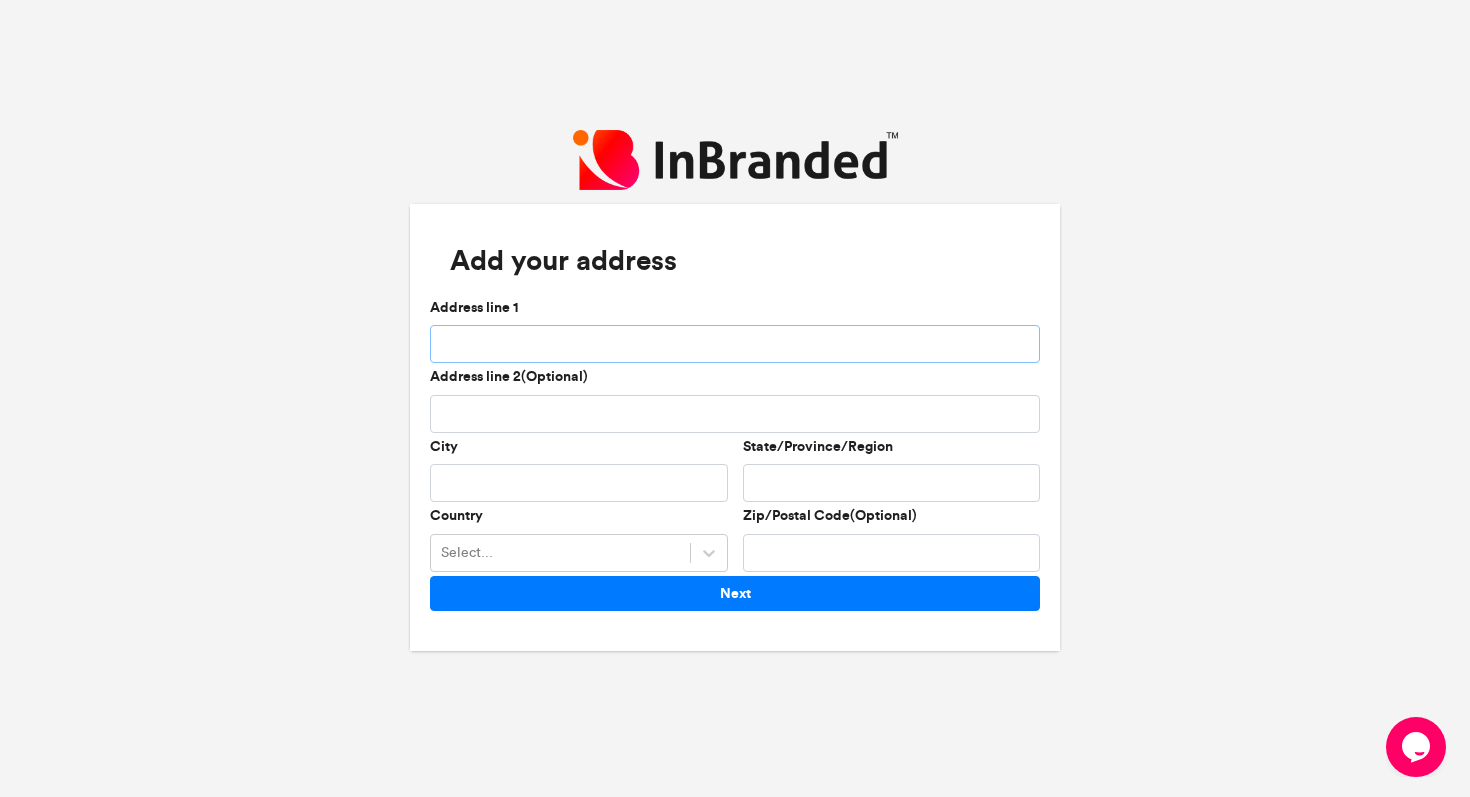 click on "Address line 1" at bounding box center [735, 344] 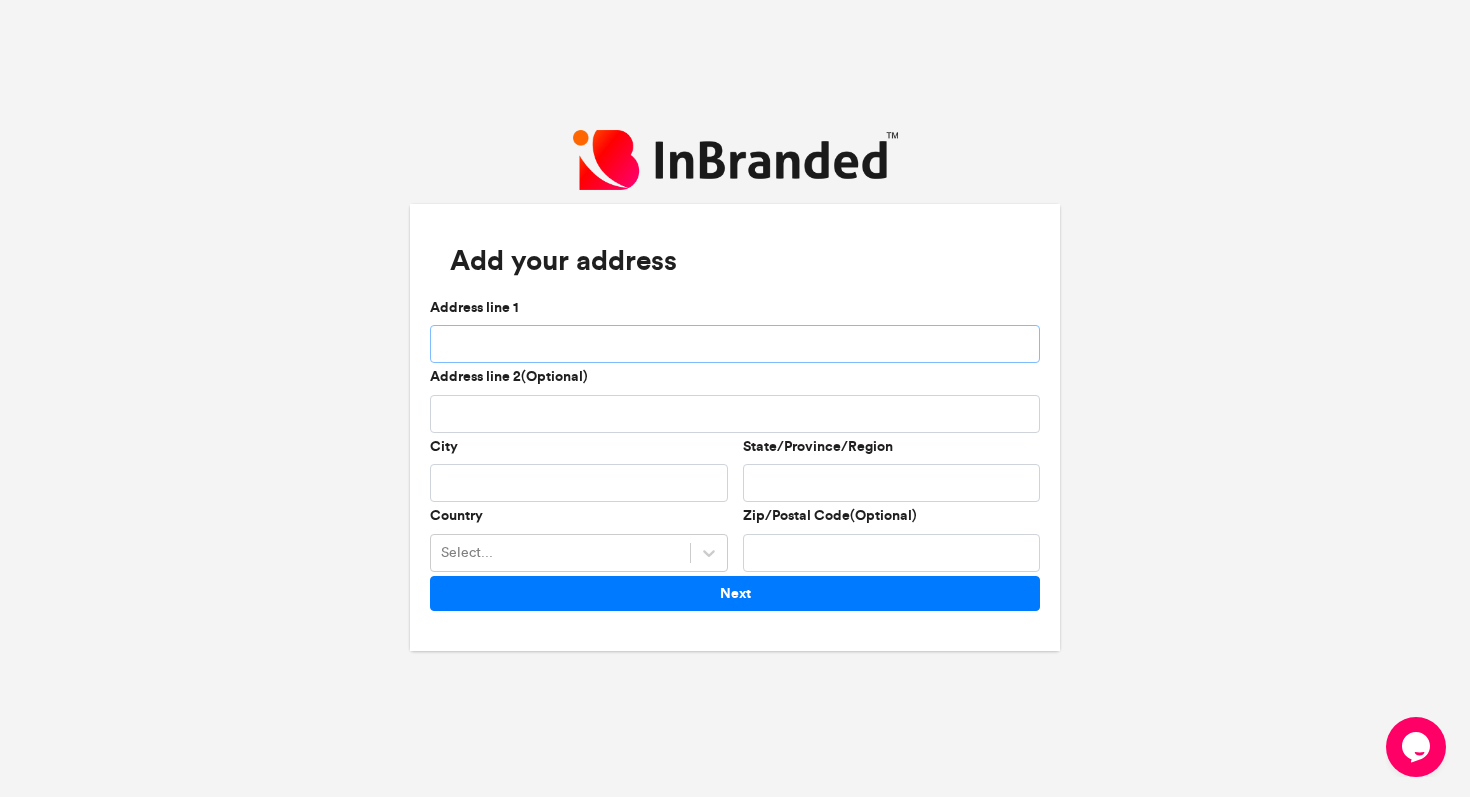 type on "**********" 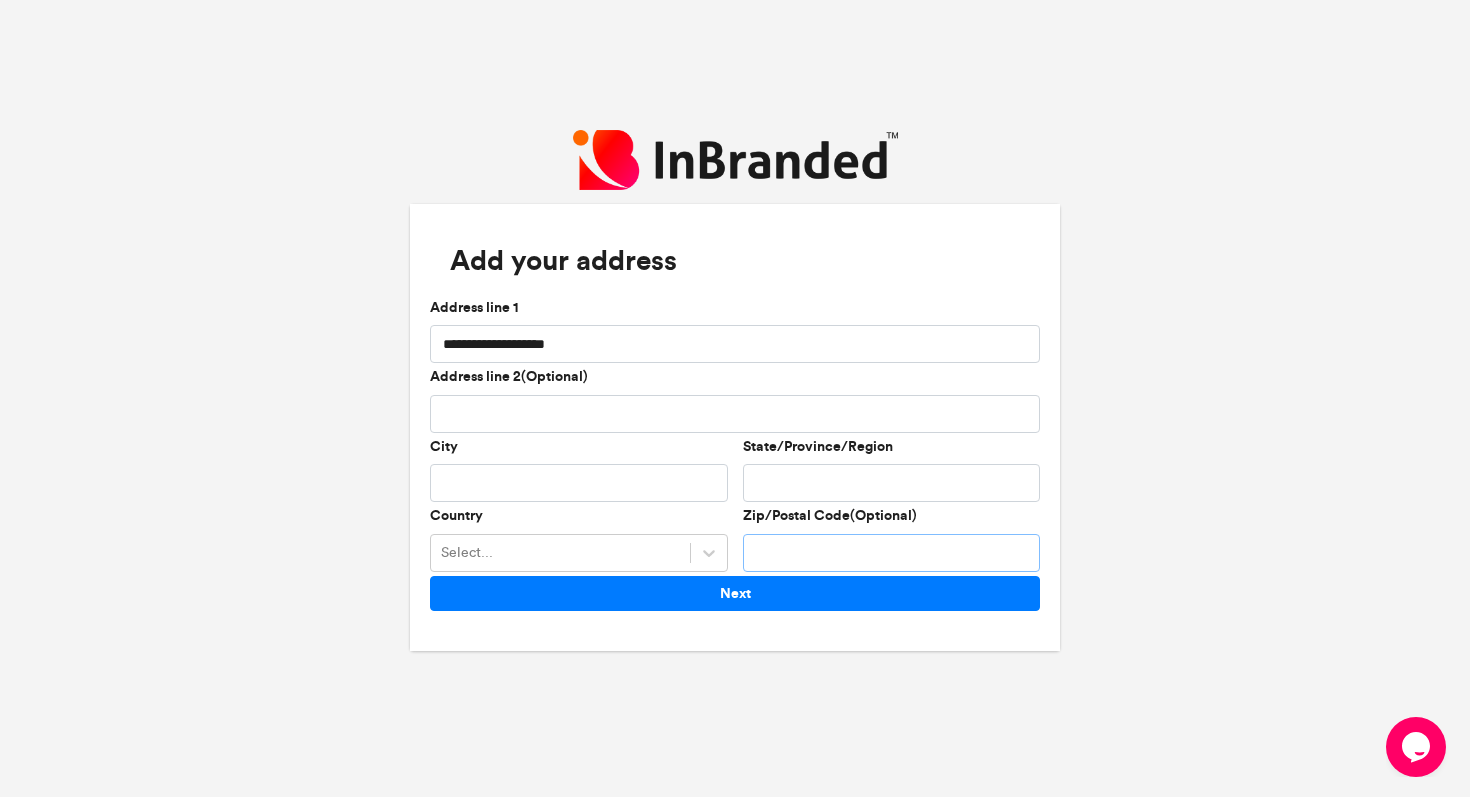 type on "******" 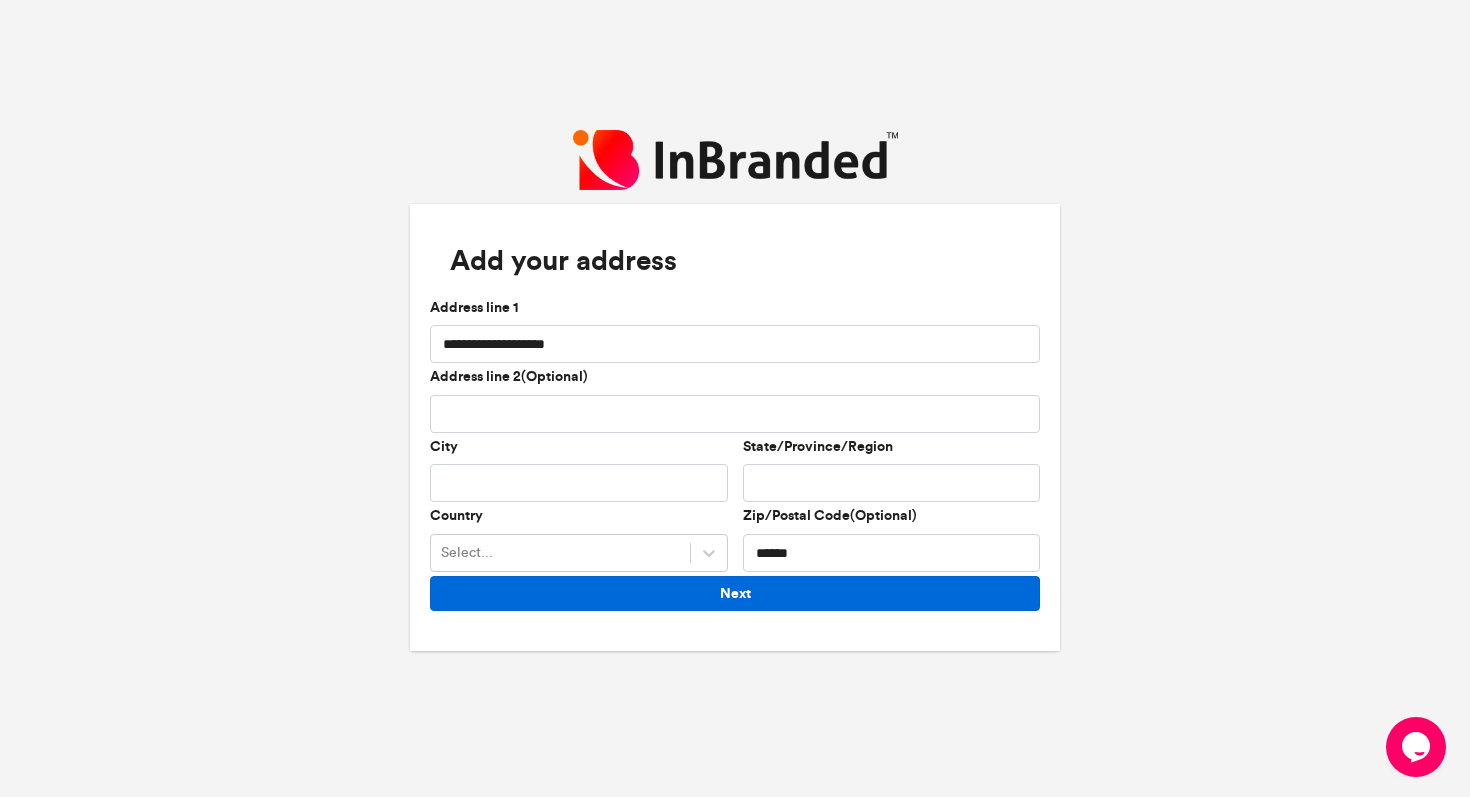 click on "Next" at bounding box center (735, 593) 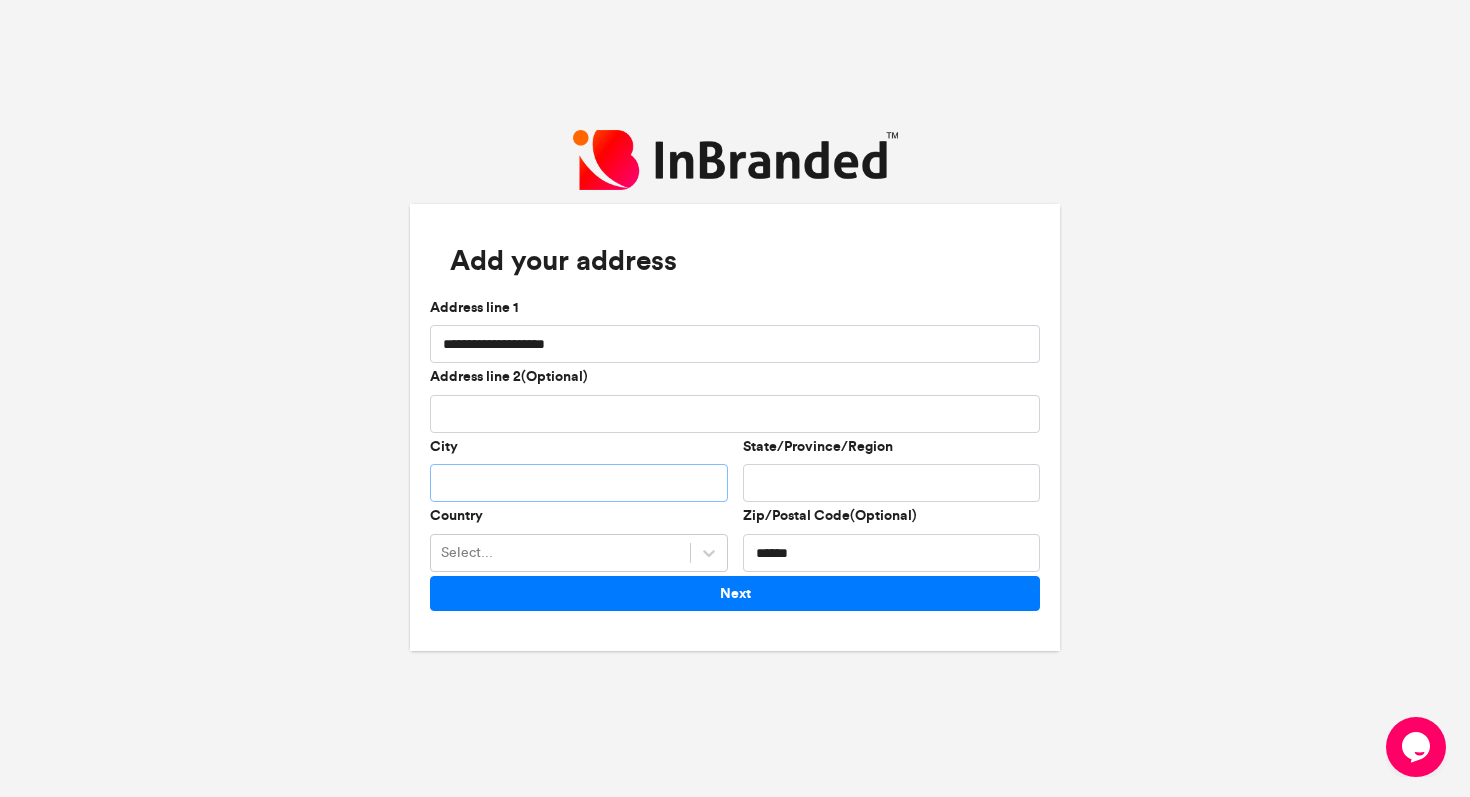 click on "City" at bounding box center [579, 483] 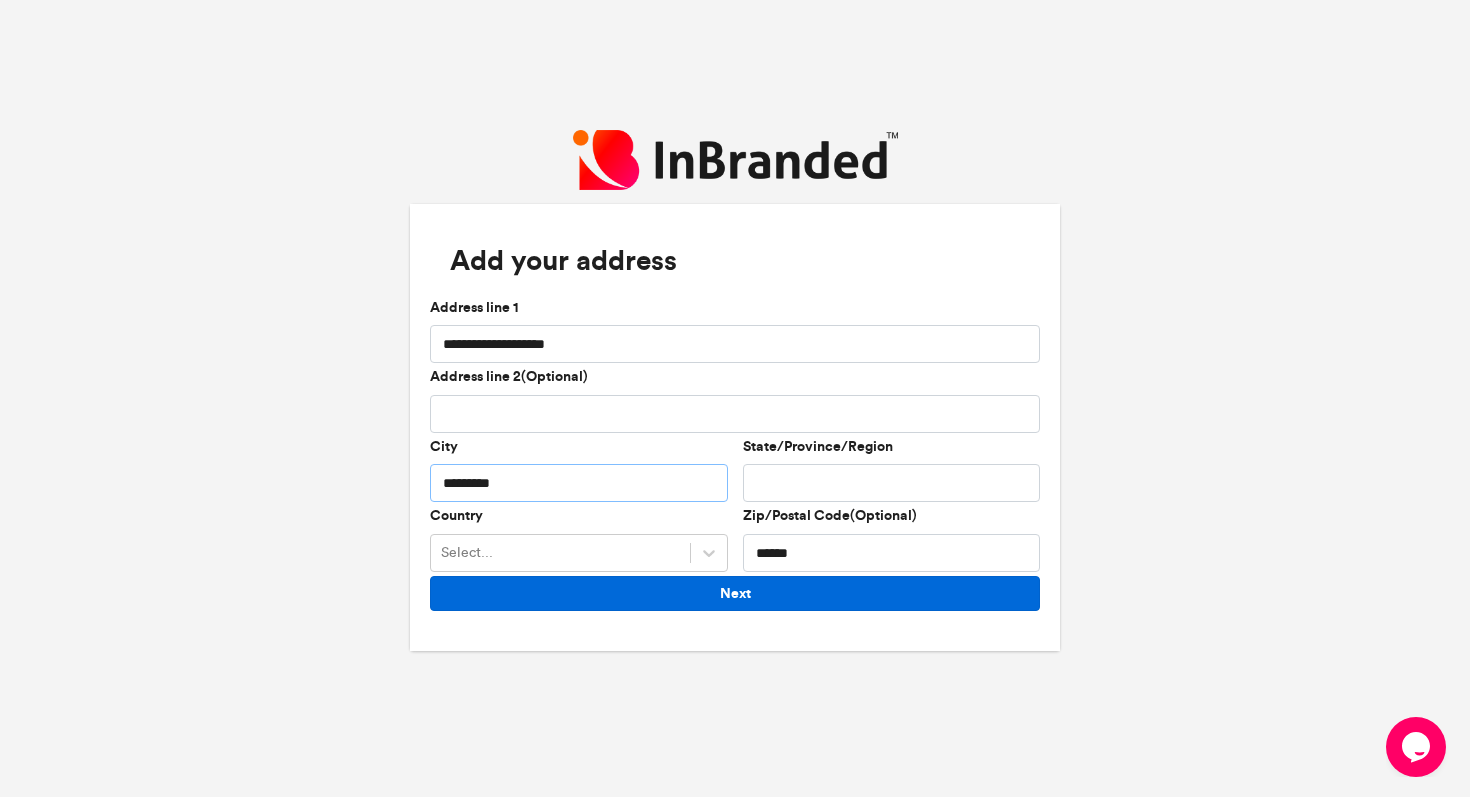 type on "*********" 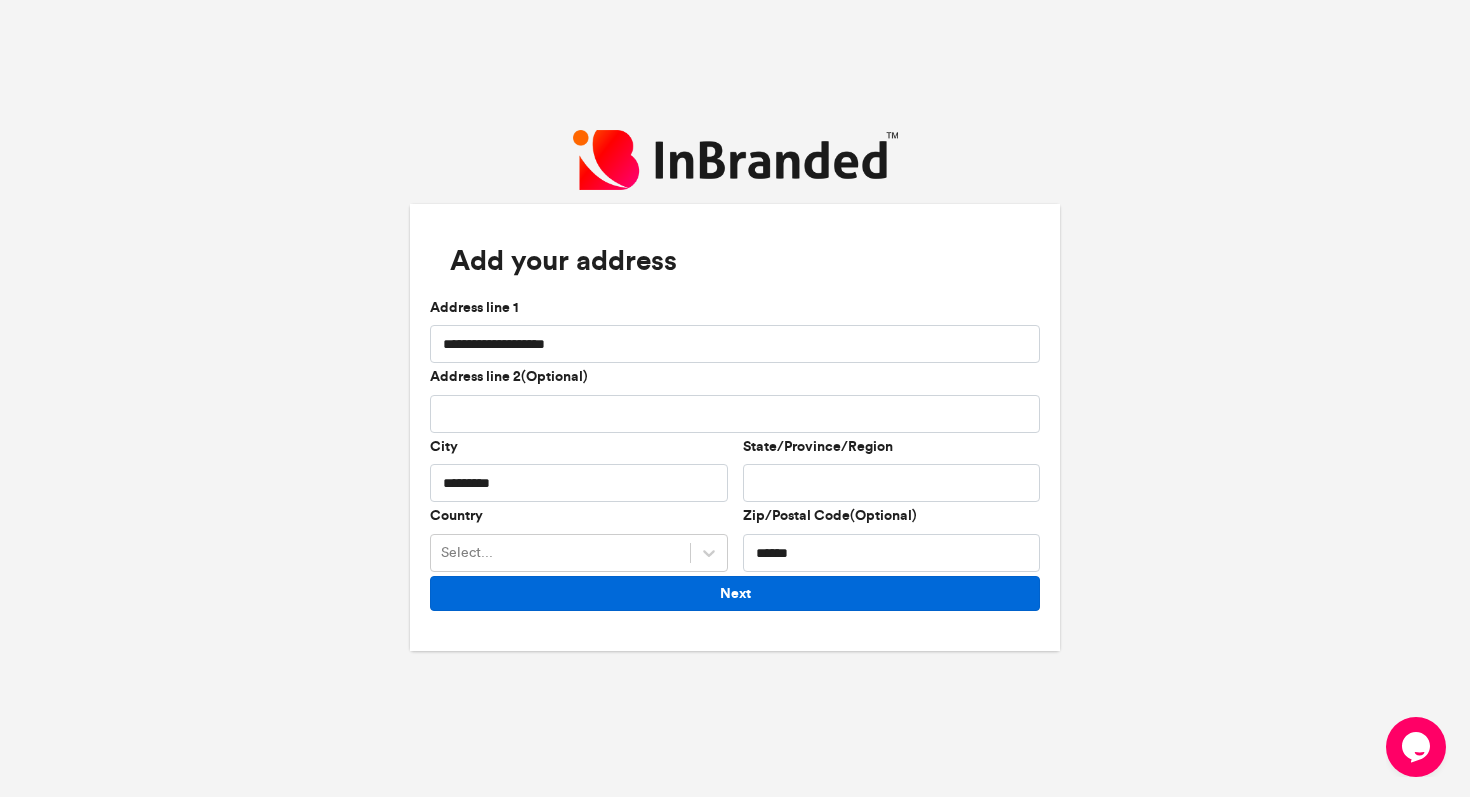 click on "Next" at bounding box center [735, 593] 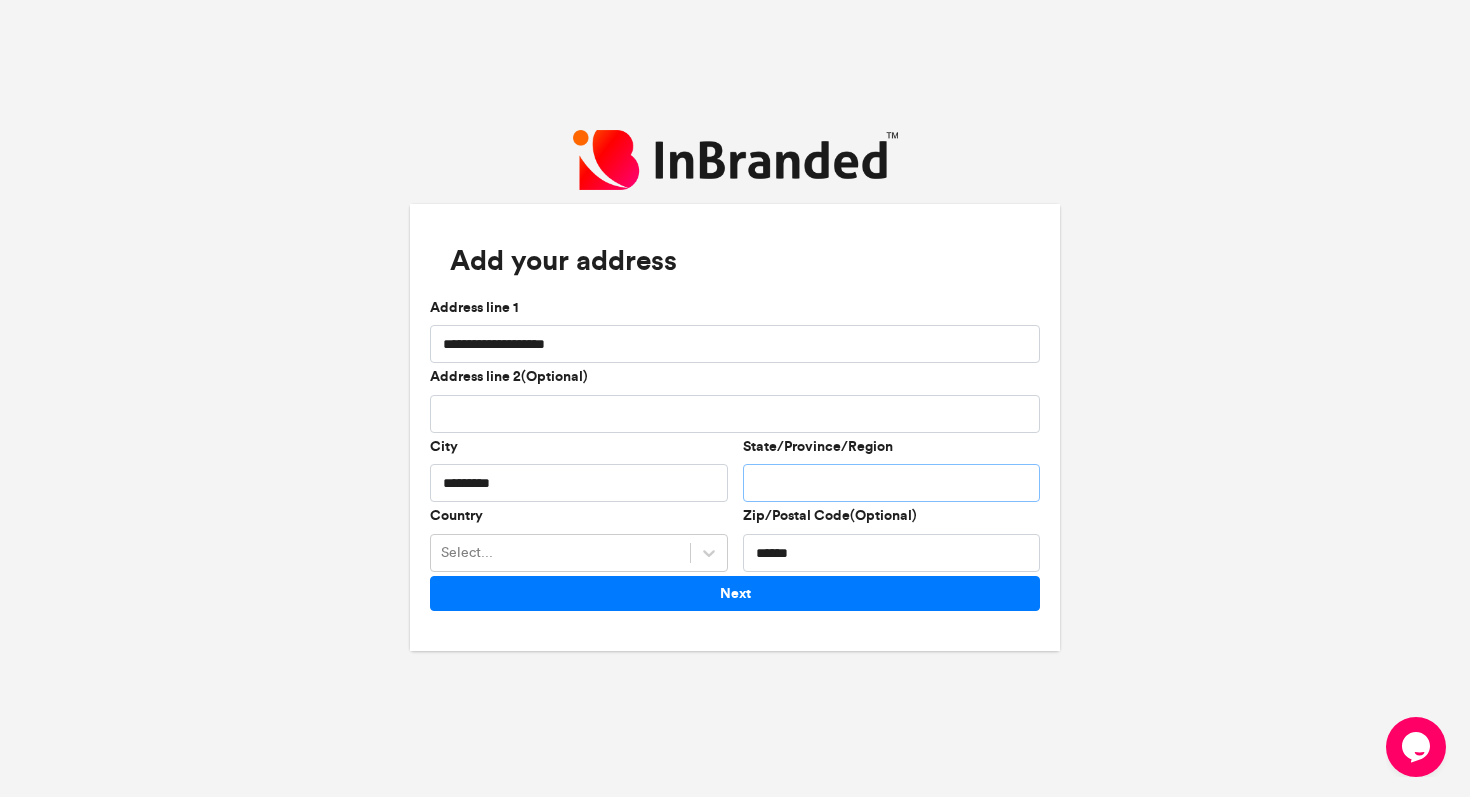 click on "State/Province/Region" at bounding box center [892, 483] 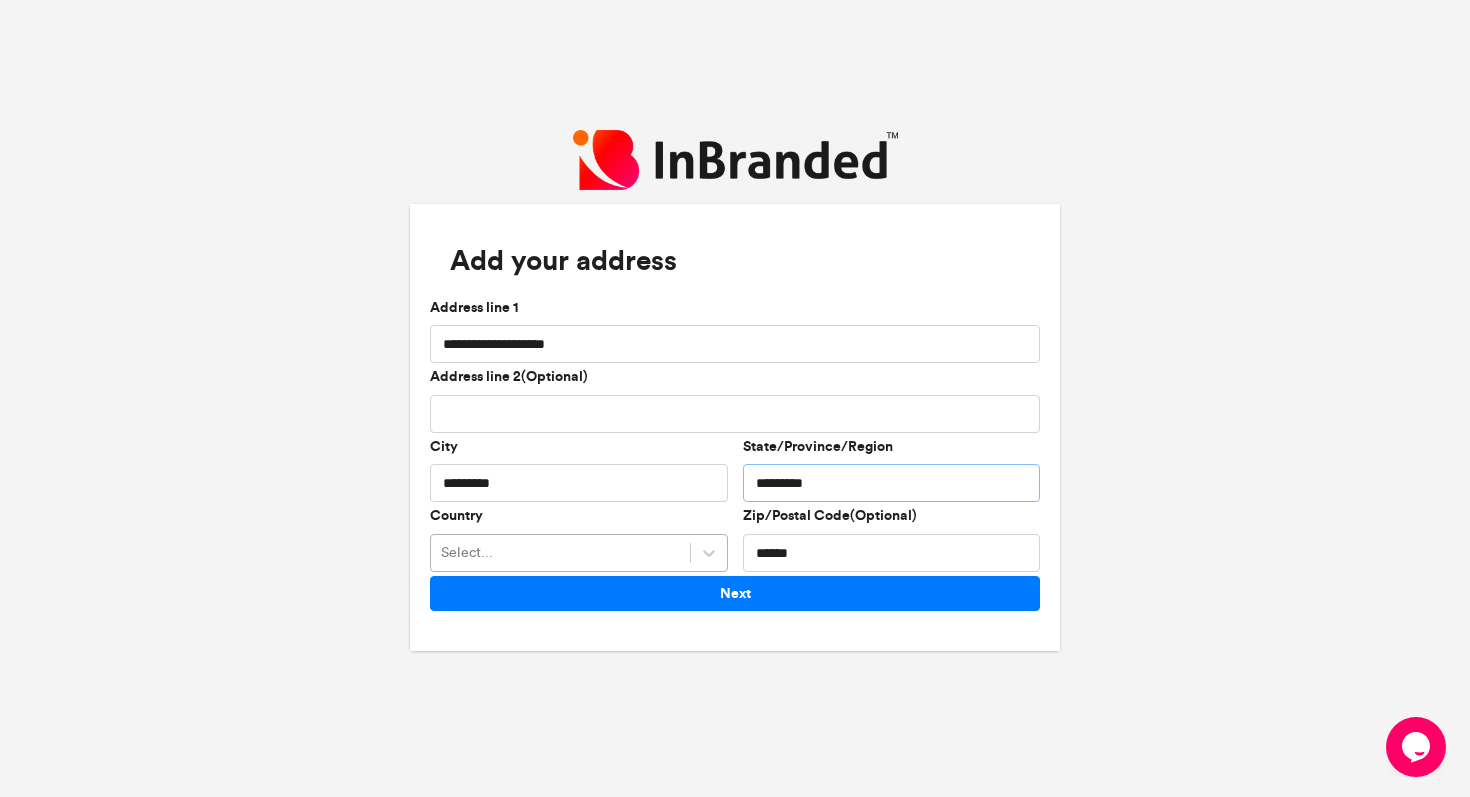 type on "*********" 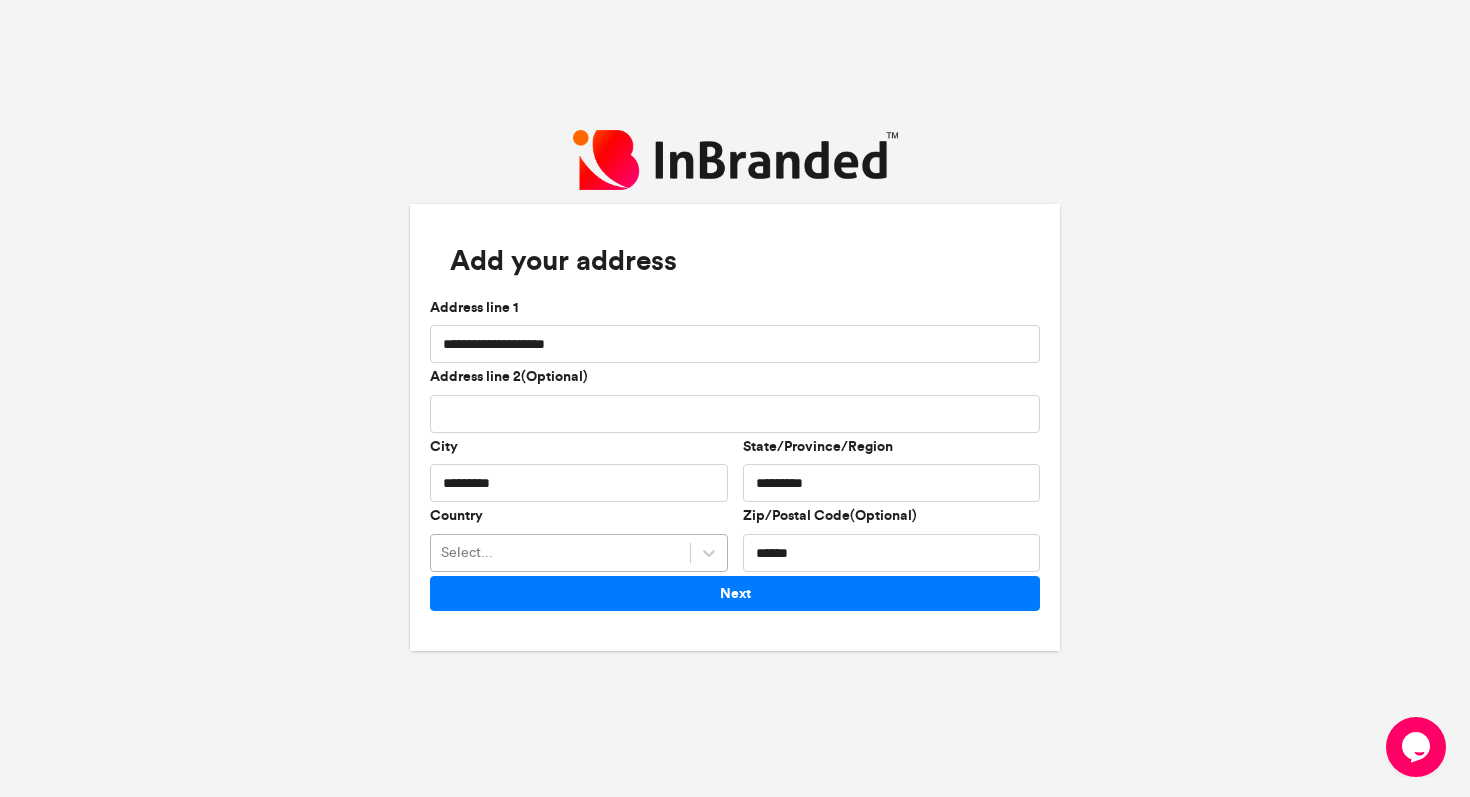 click on "Select..." at bounding box center (560, 553) 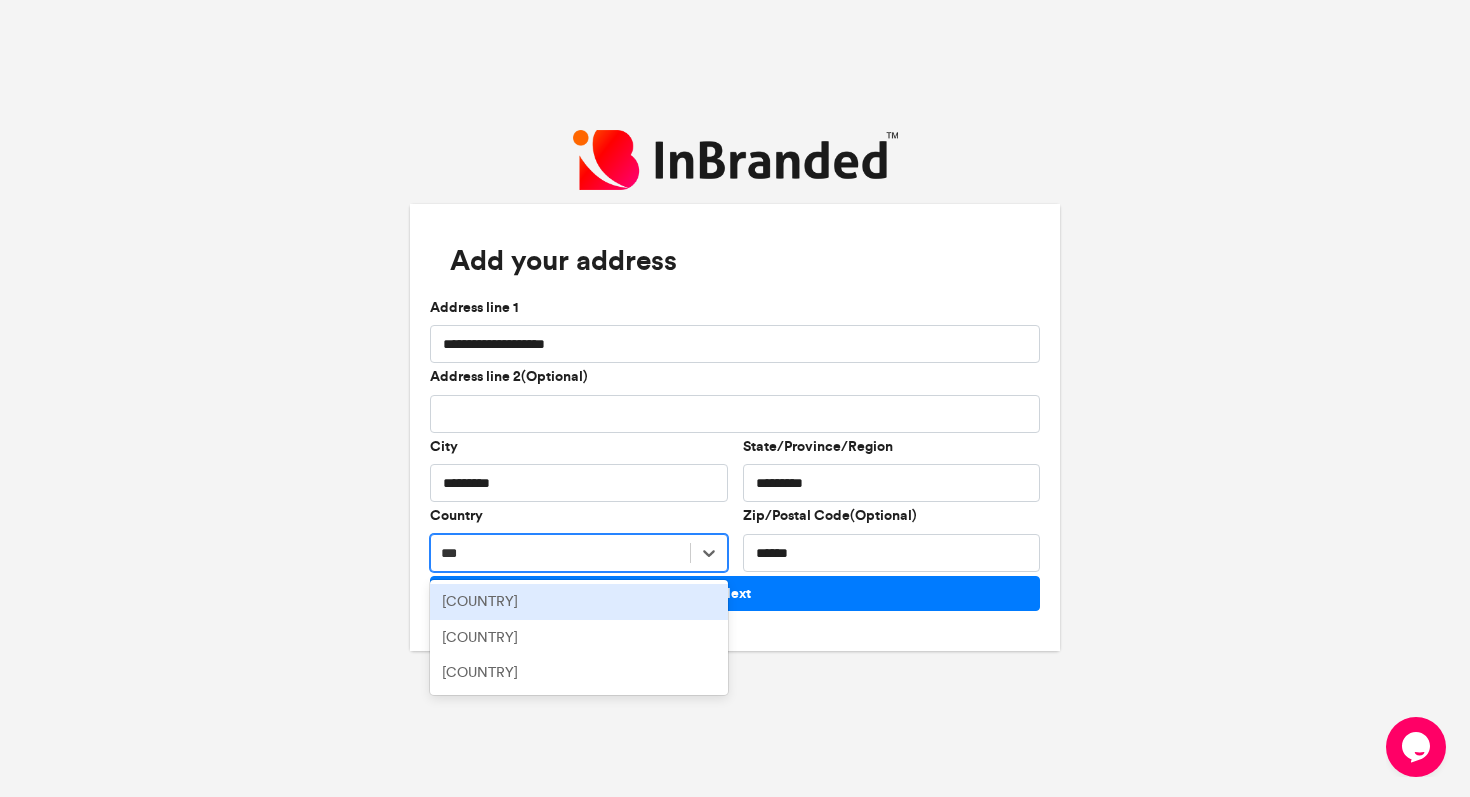 type on "****" 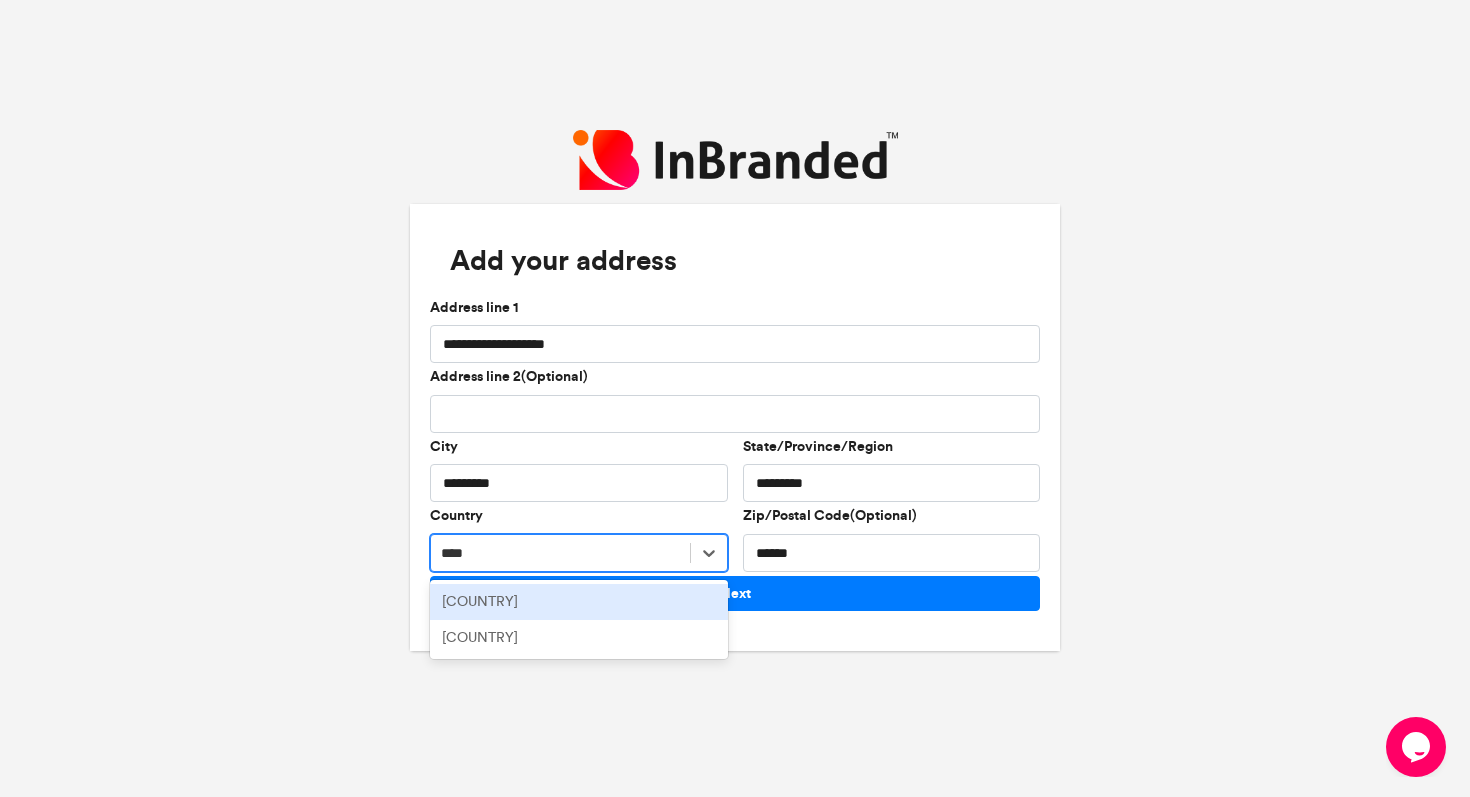 click on "[COUNTRY]" at bounding box center (579, 619) 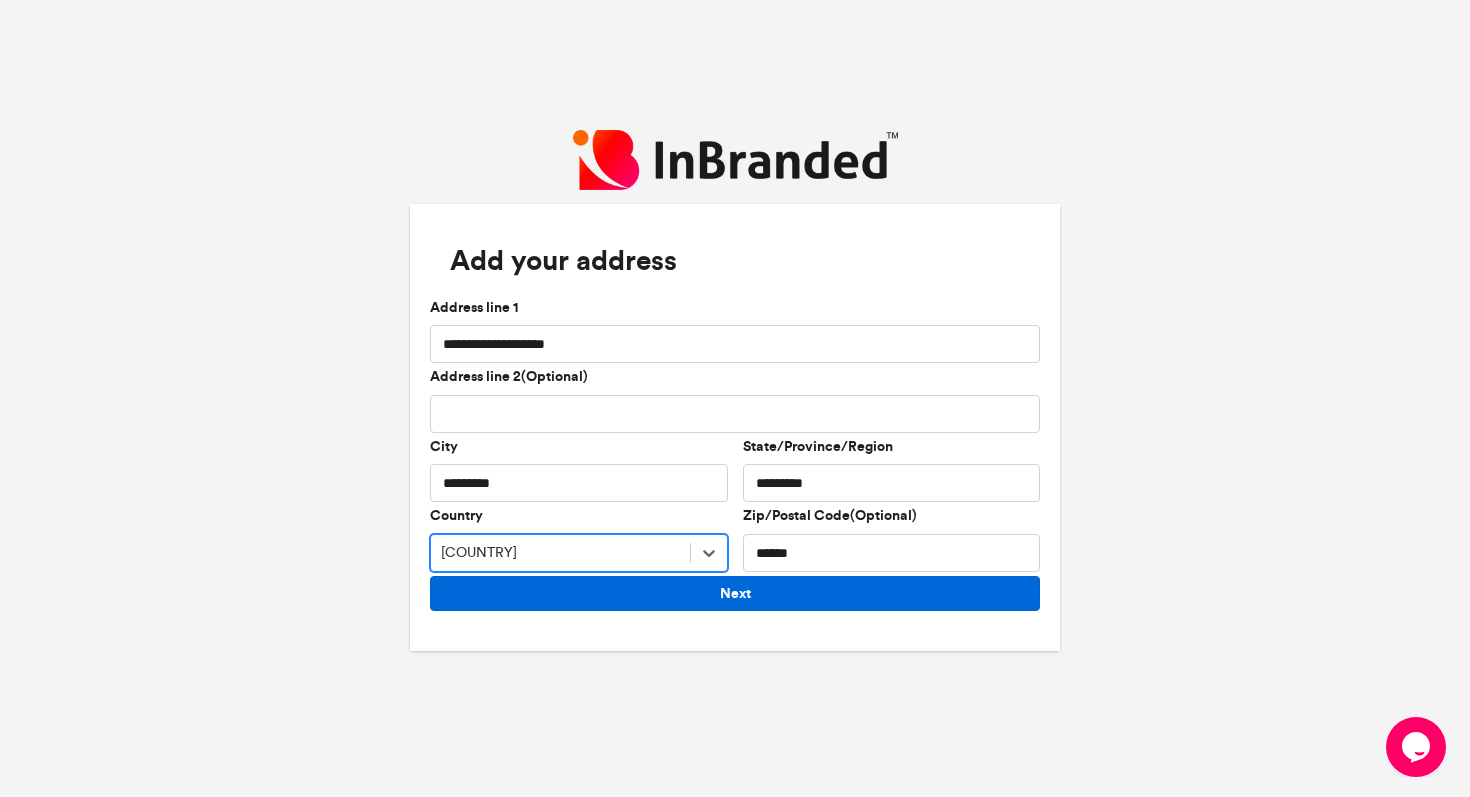 click on "Next" at bounding box center (735, 593) 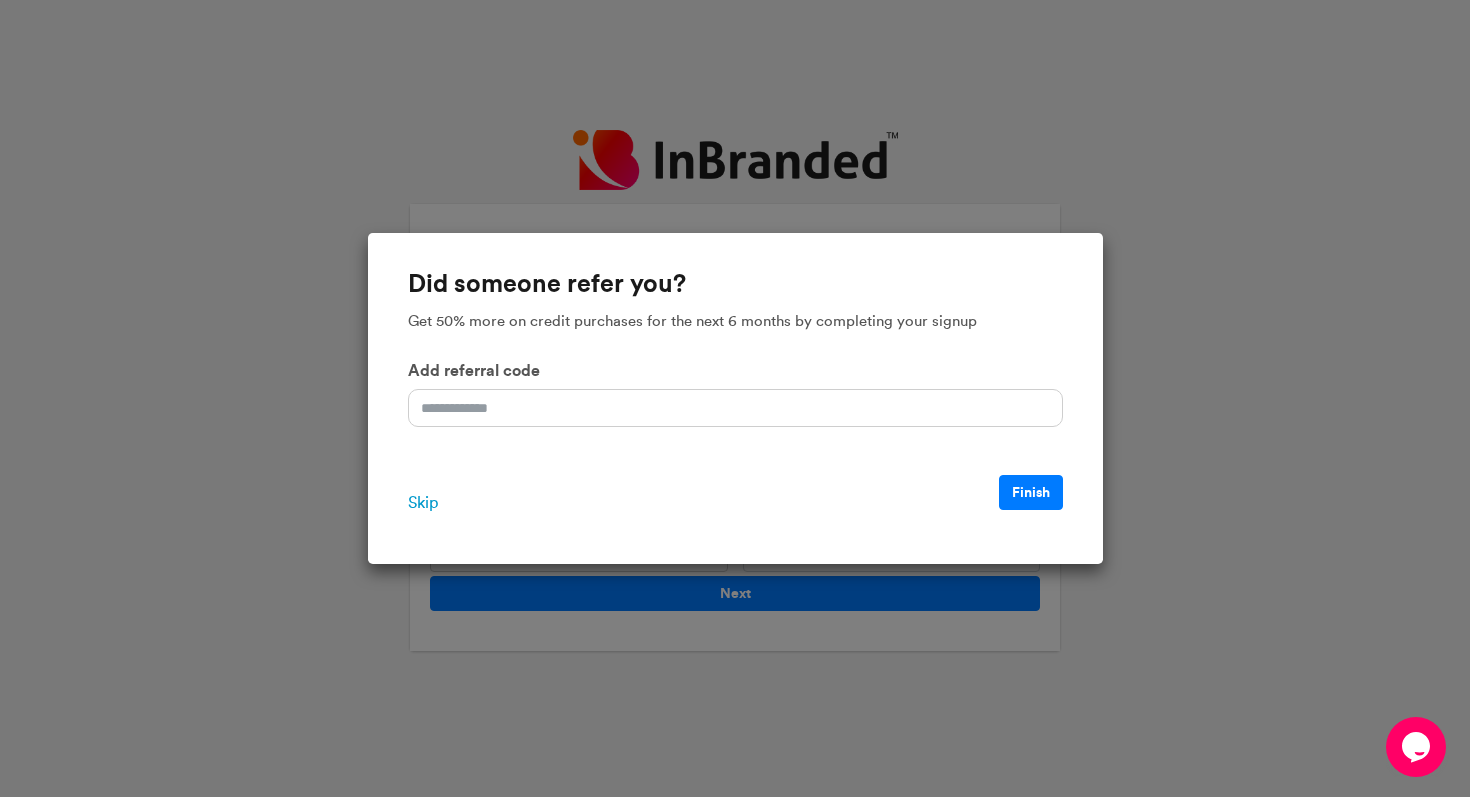 click on "Skip" at bounding box center (423, 503) 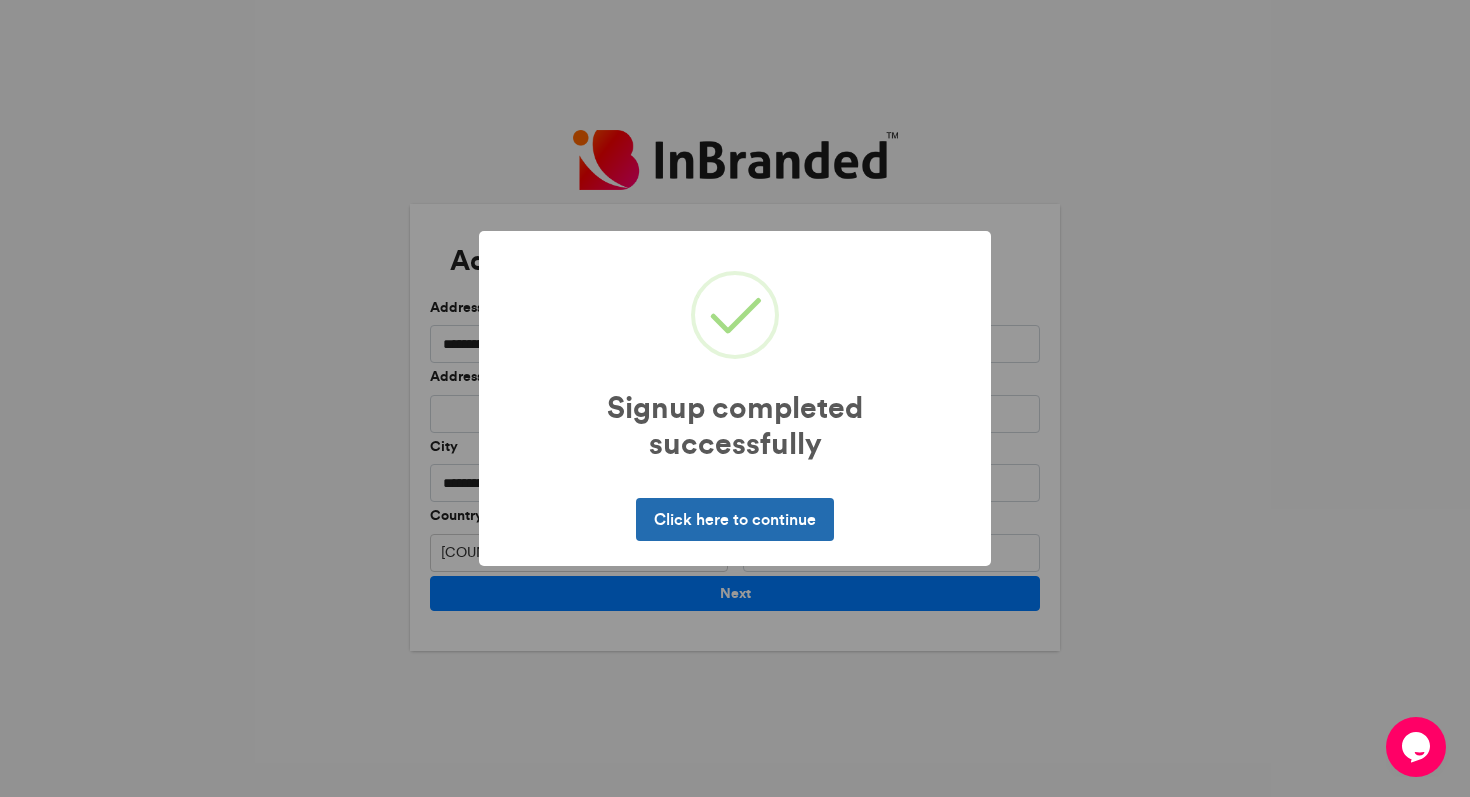 click on "Click here to continue" at bounding box center (734, 519) 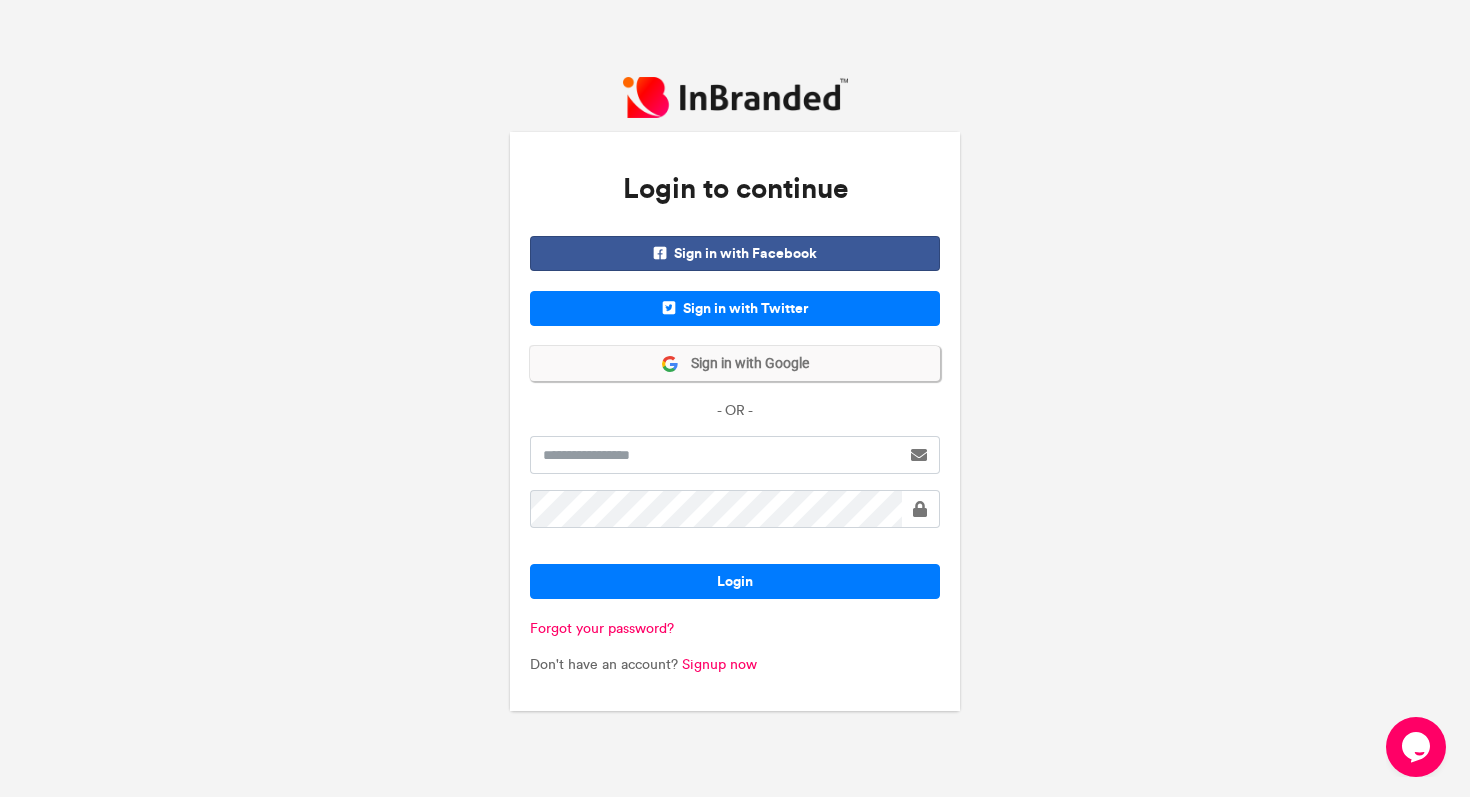 click on "Sign in with Google" at bounding box center (744, 364) 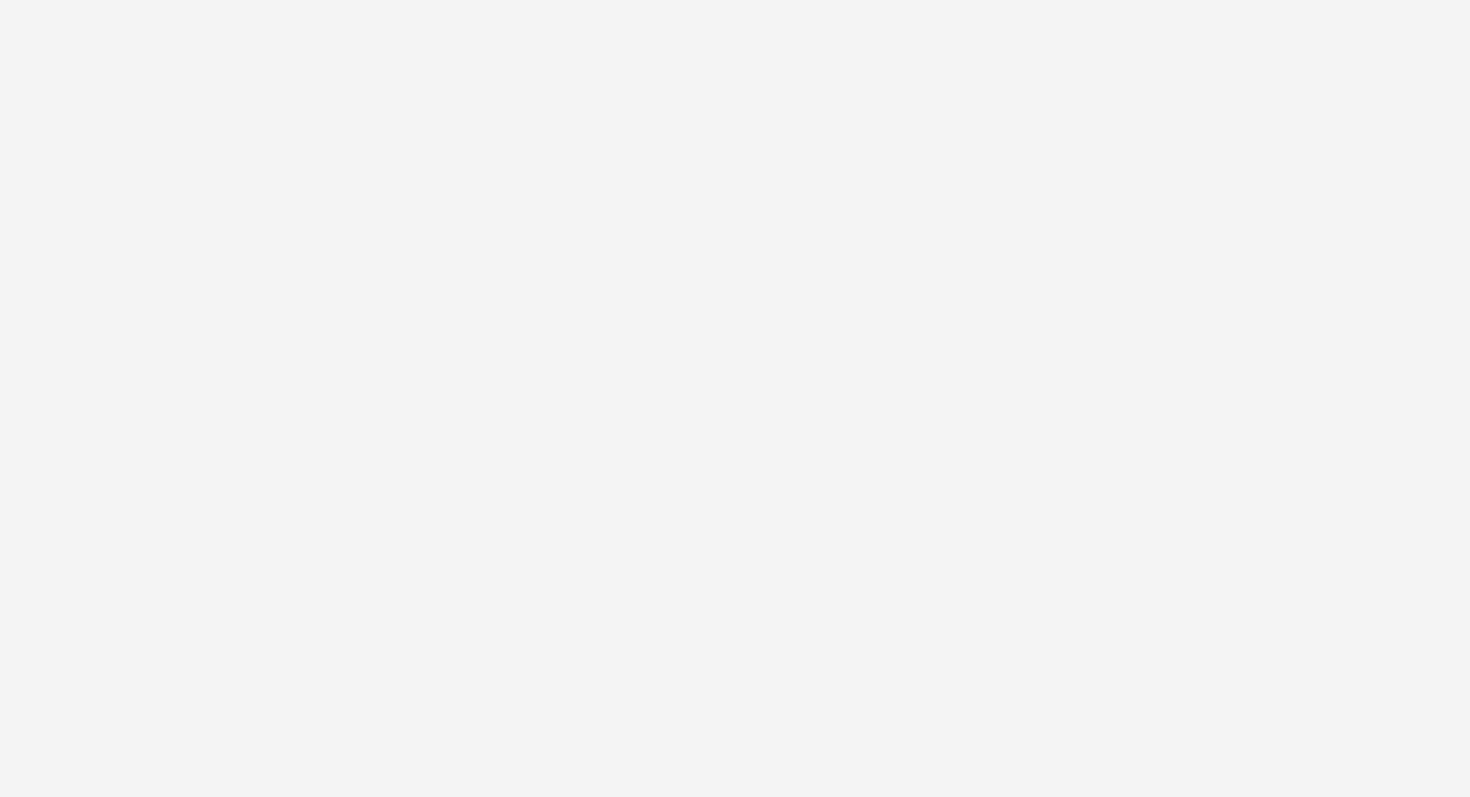 scroll, scrollTop: 0, scrollLeft: 0, axis: both 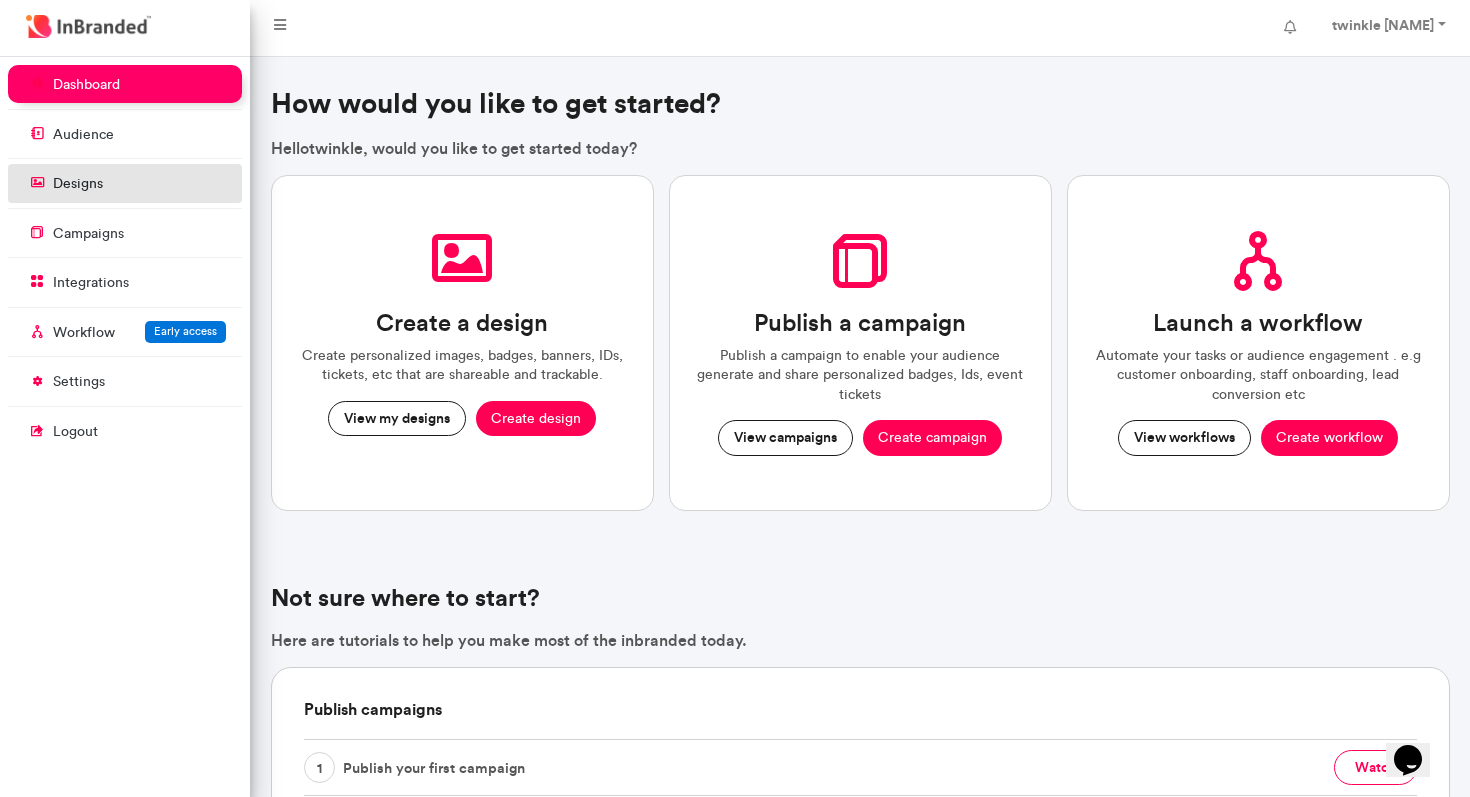 click on "designs" at bounding box center [125, 183] 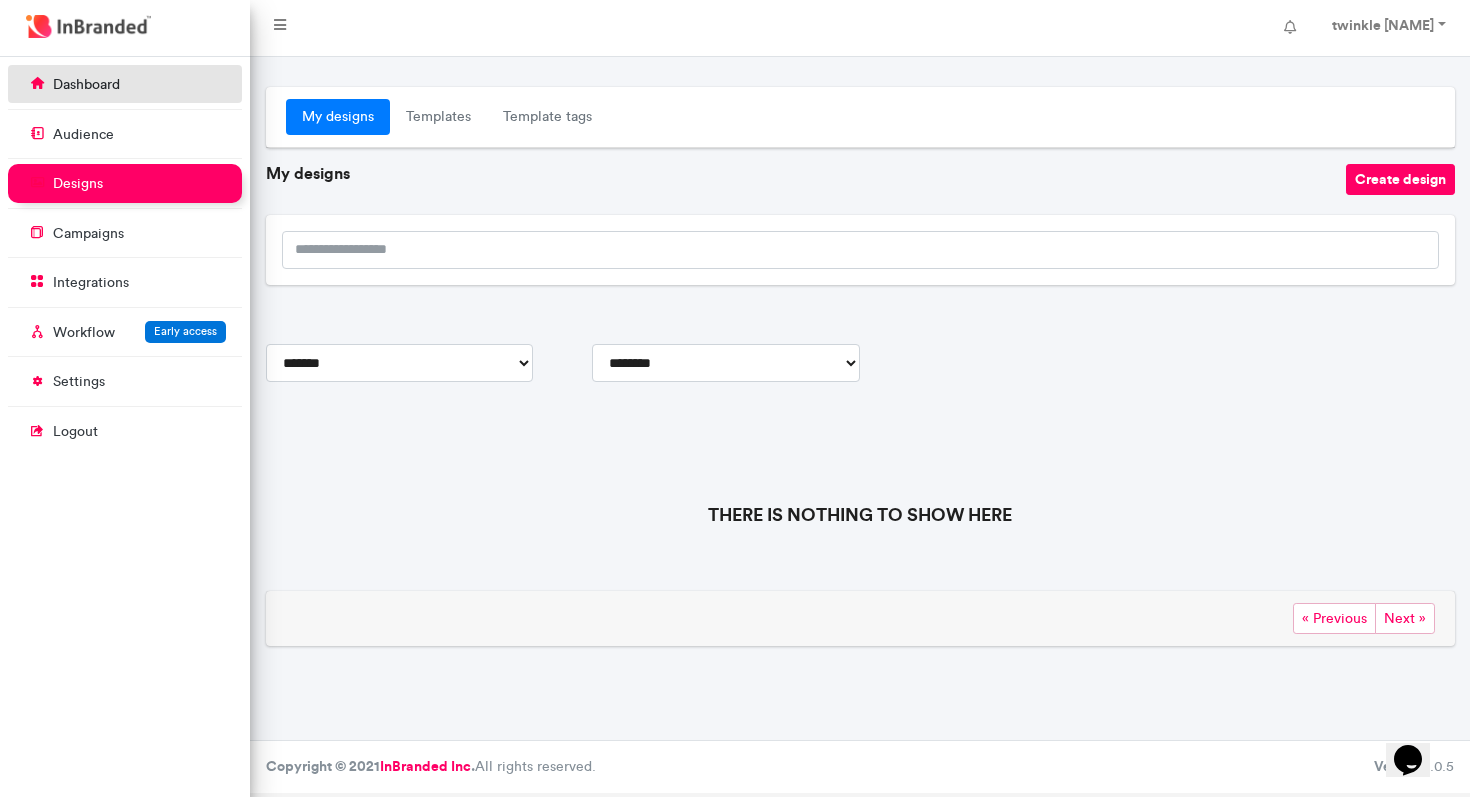 click on "dashboard" at bounding box center [125, 84] 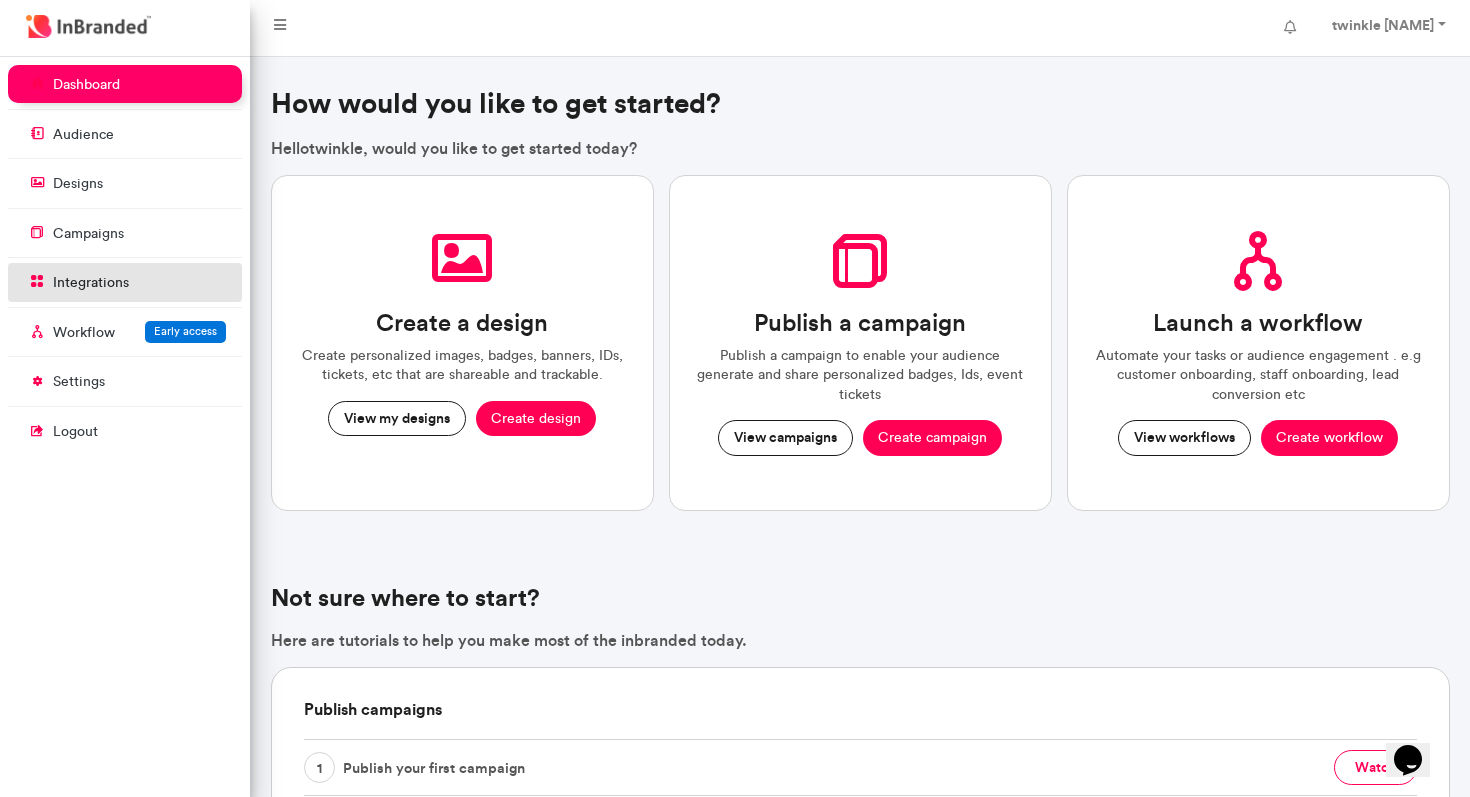 click on "integrations" at bounding box center (91, 283) 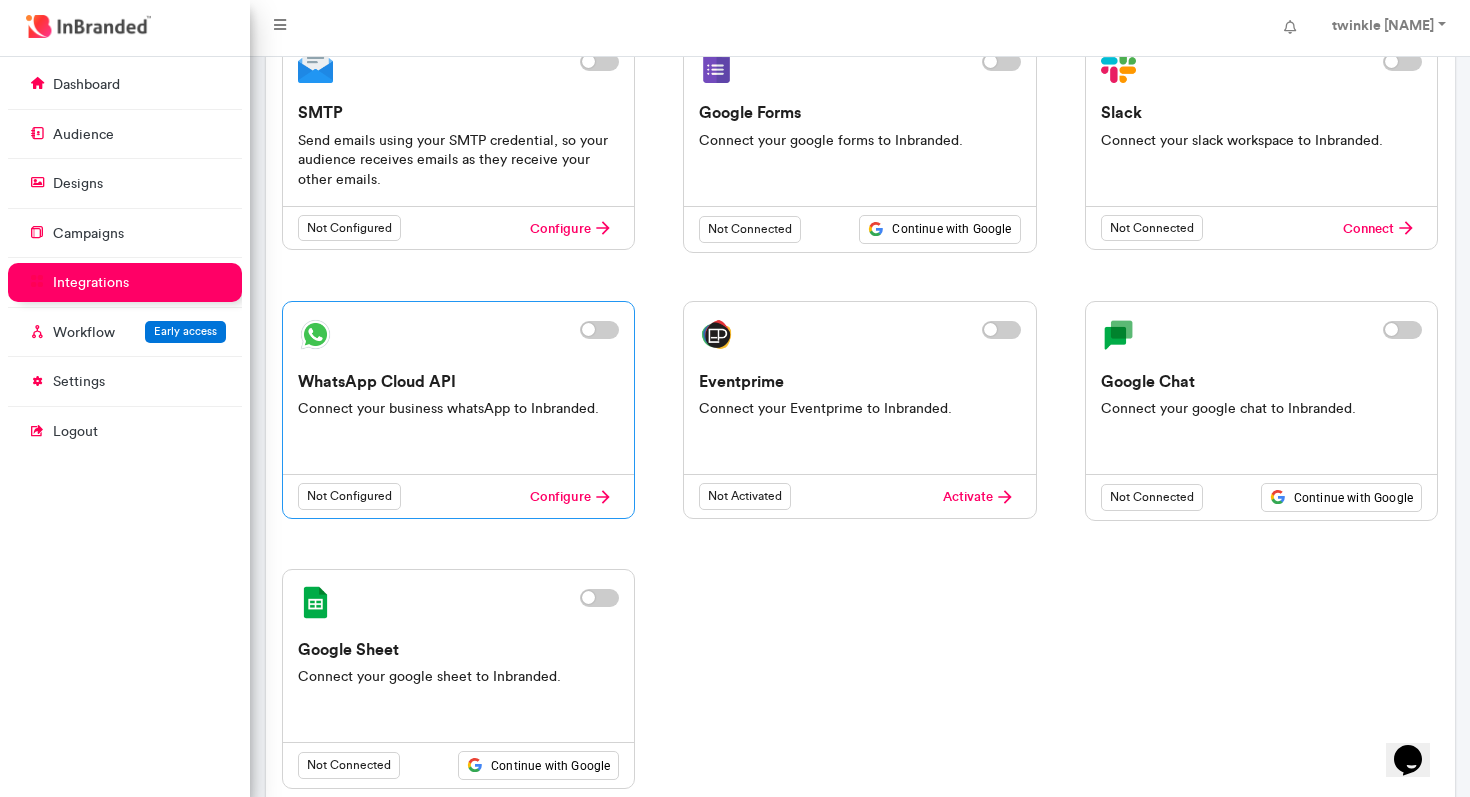 scroll, scrollTop: 143, scrollLeft: 0, axis: vertical 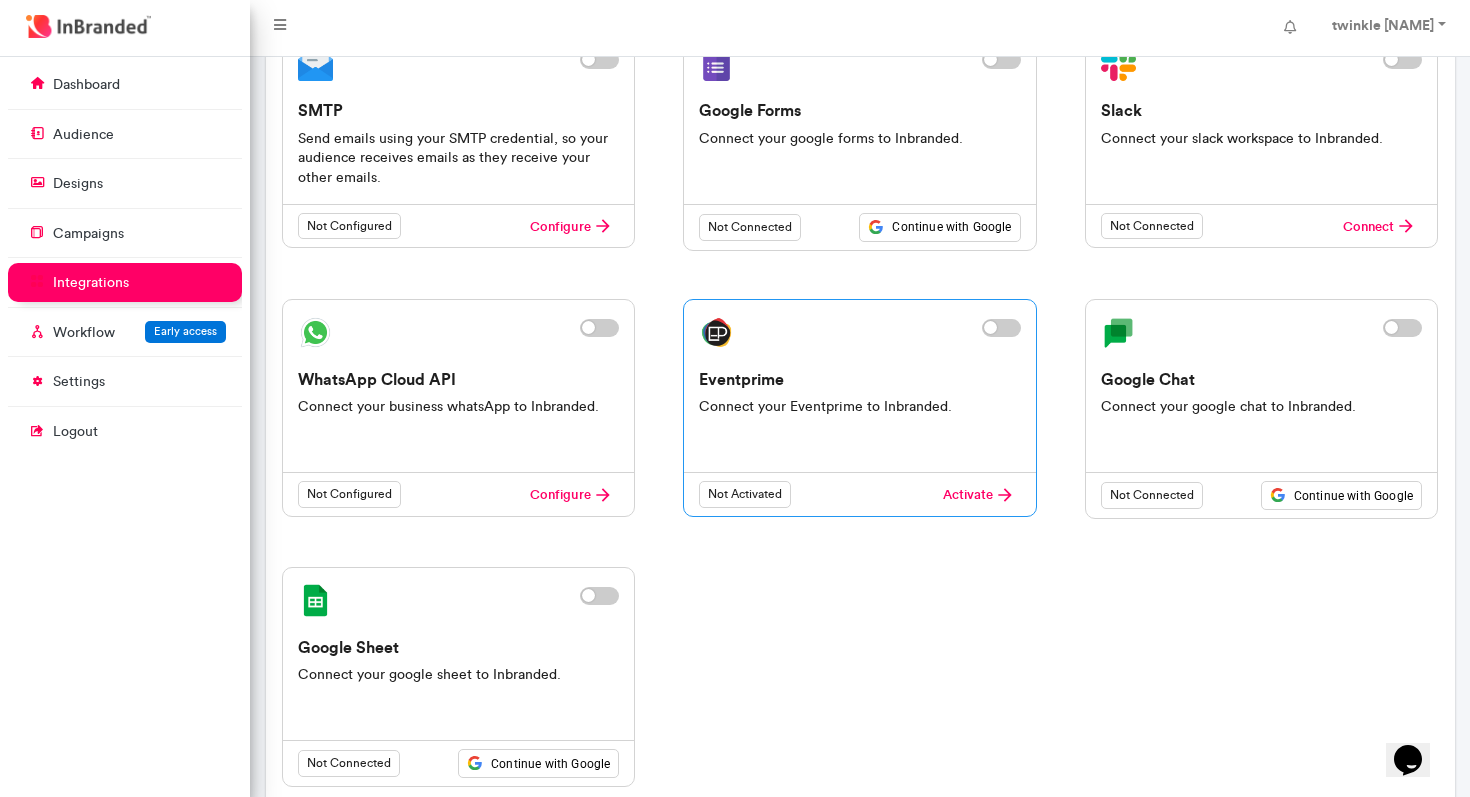 click on "Connect your Eventprime to Inbranded." at bounding box center [859, 407] 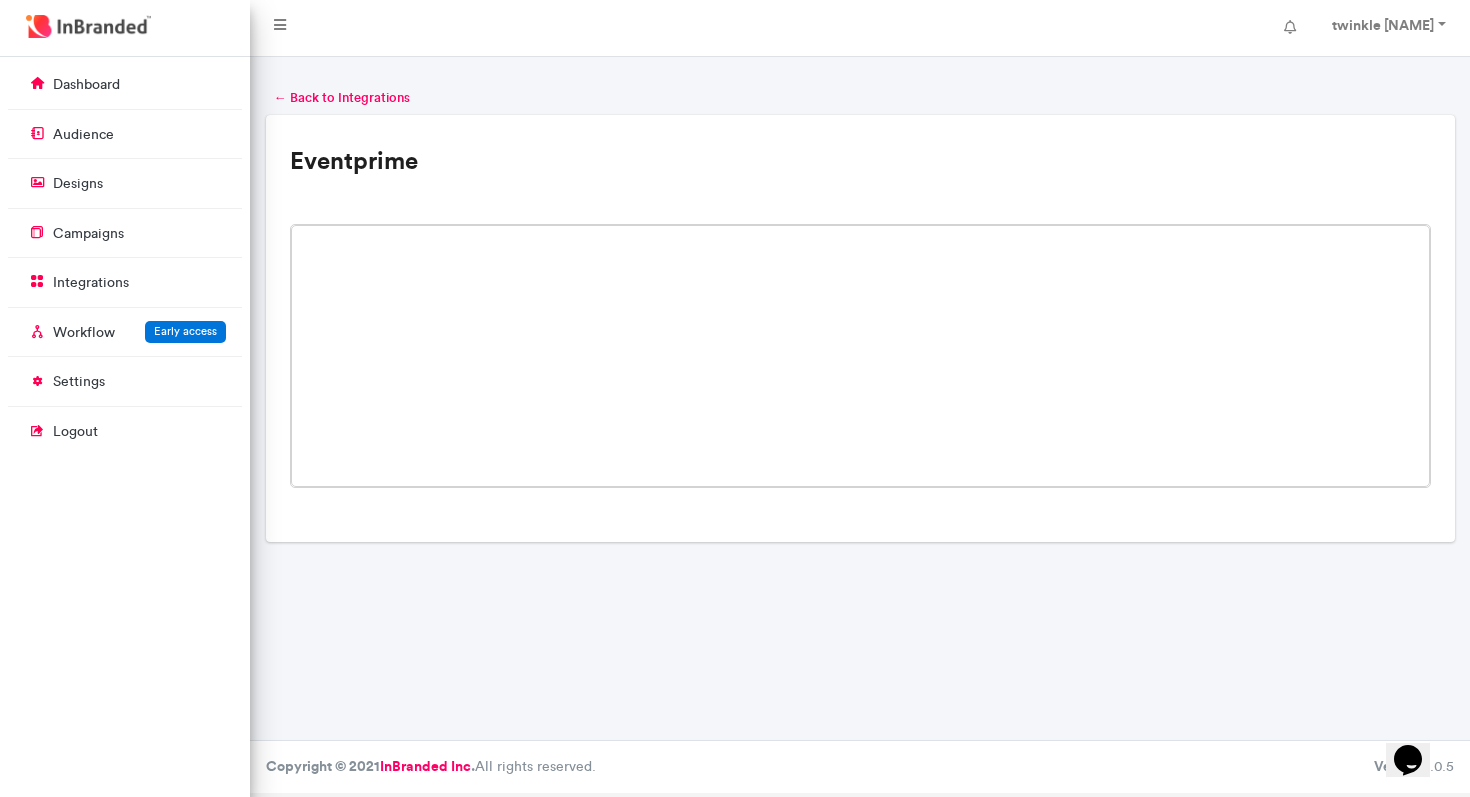 scroll, scrollTop: 0, scrollLeft: 0, axis: both 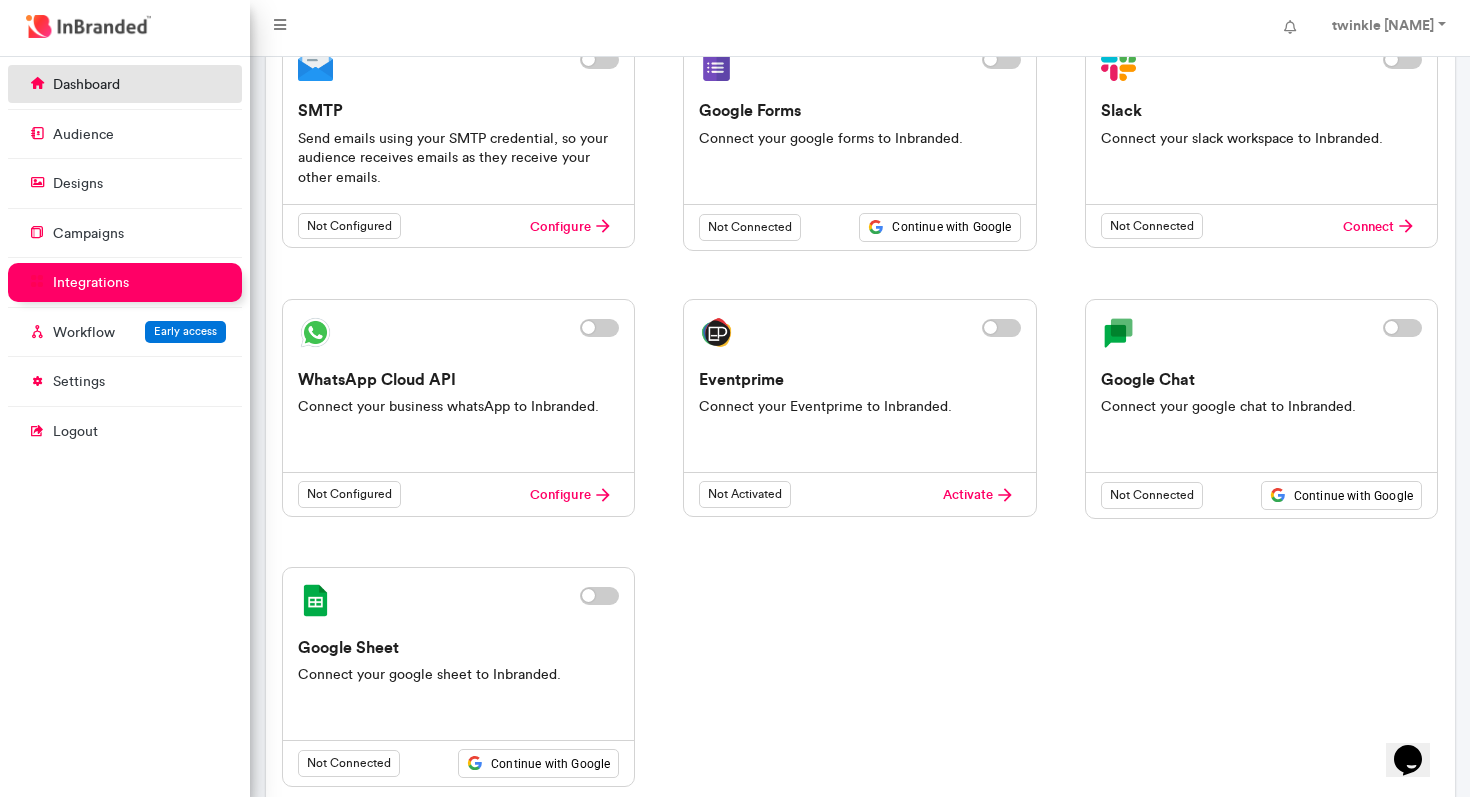 click on "dashboard" at bounding box center (125, 84) 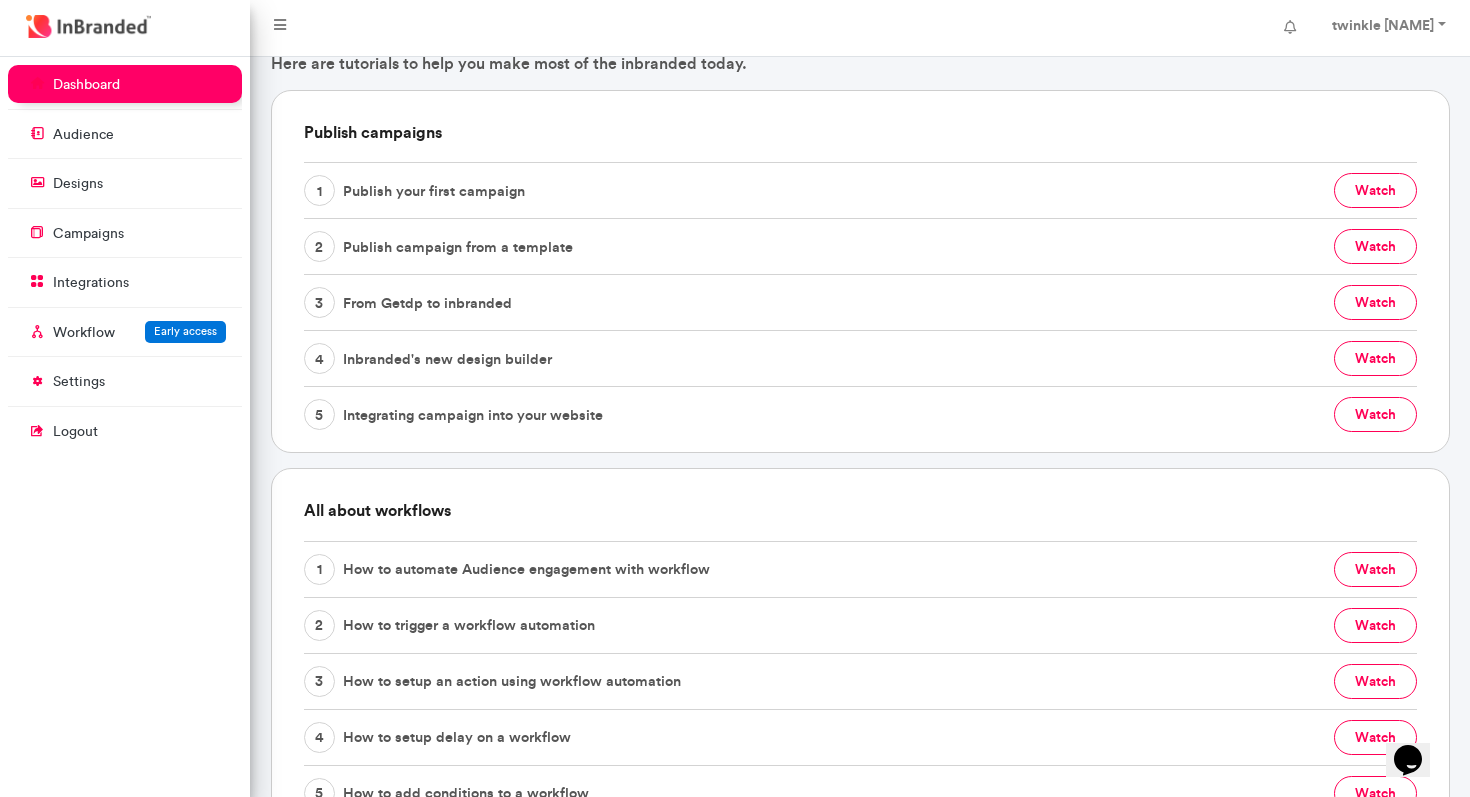 scroll, scrollTop: 567, scrollLeft: 0, axis: vertical 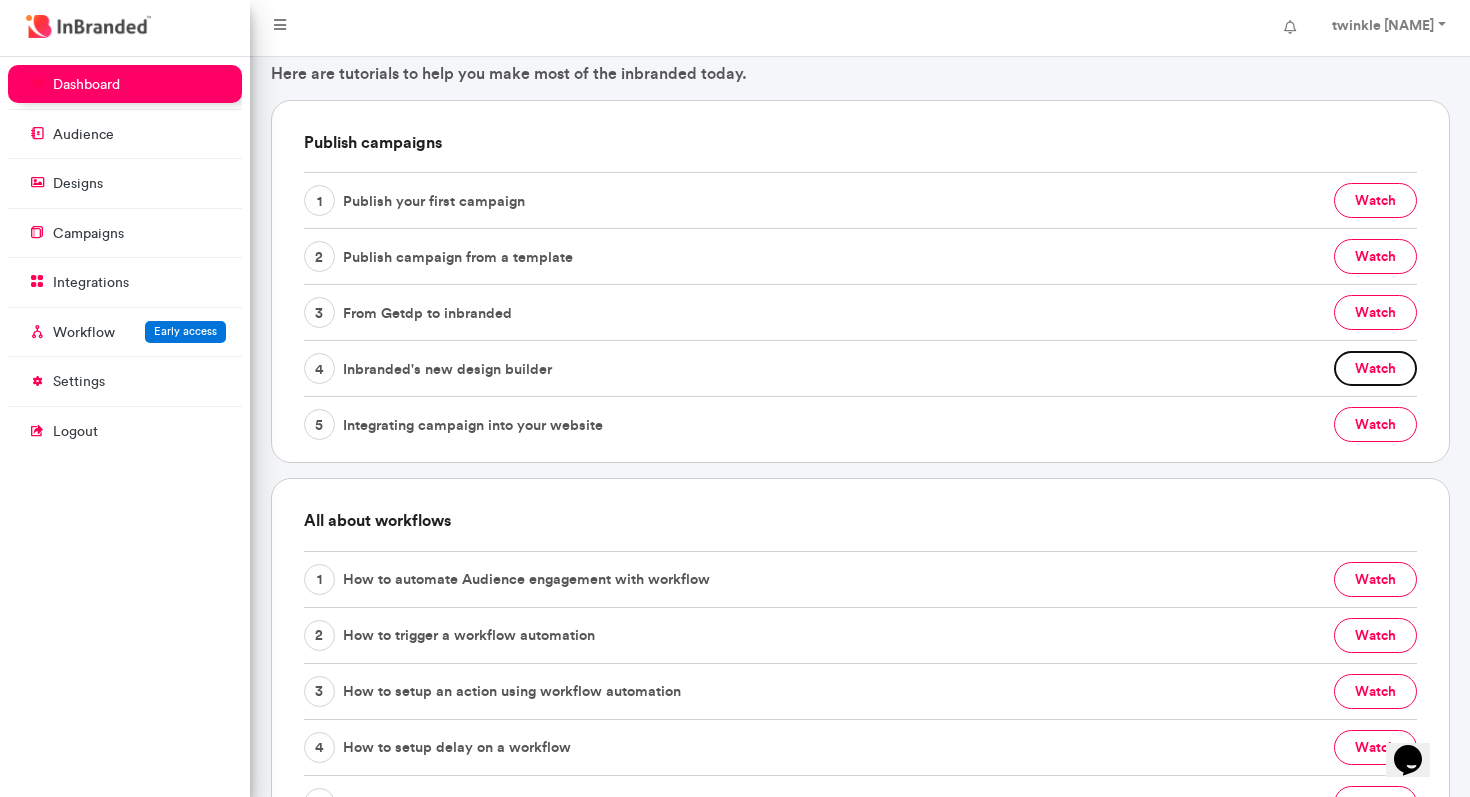 click on "watch" at bounding box center (1375, 368) 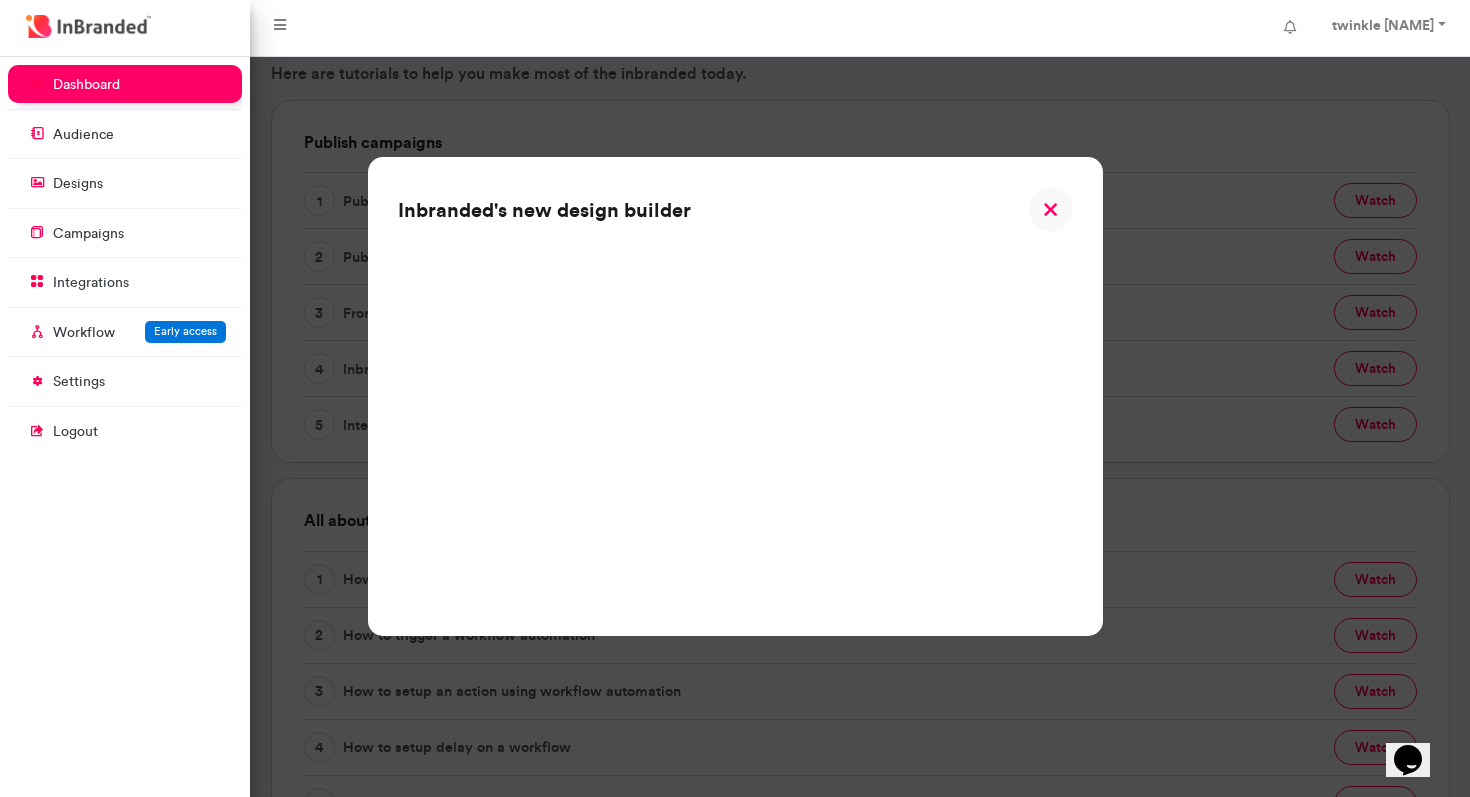 click on "Inbranded's new design builder" at bounding box center (735, 396) 